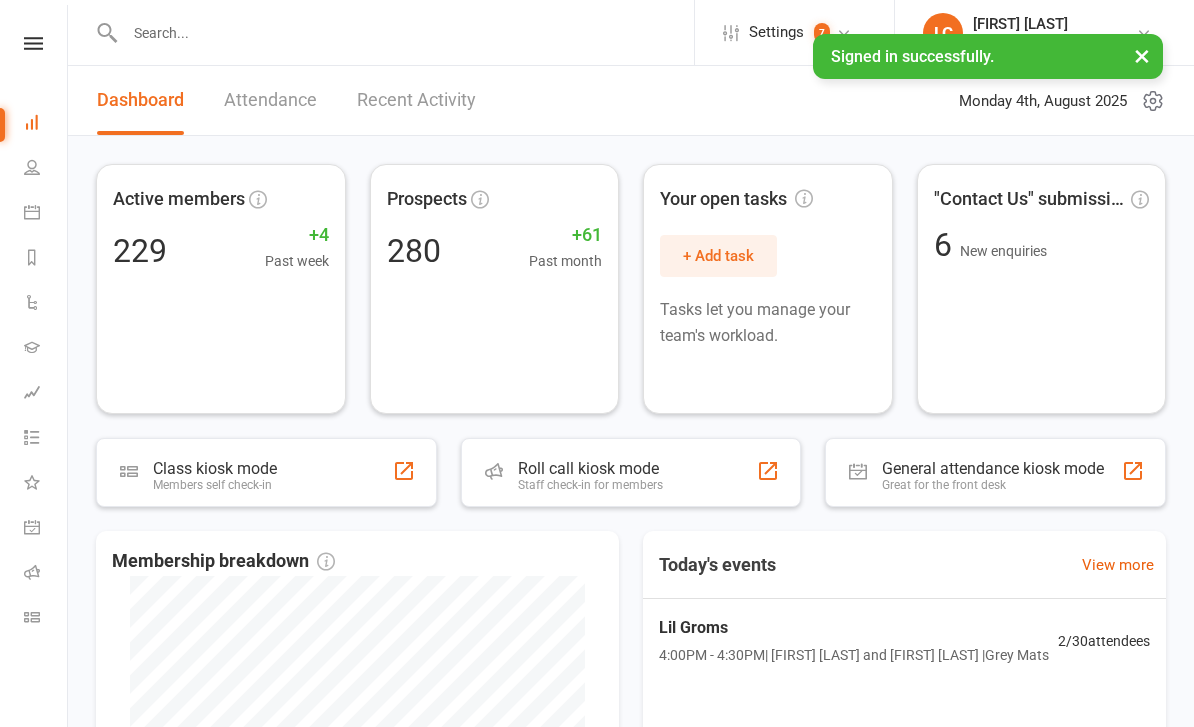 scroll, scrollTop: 0, scrollLeft: 0, axis: both 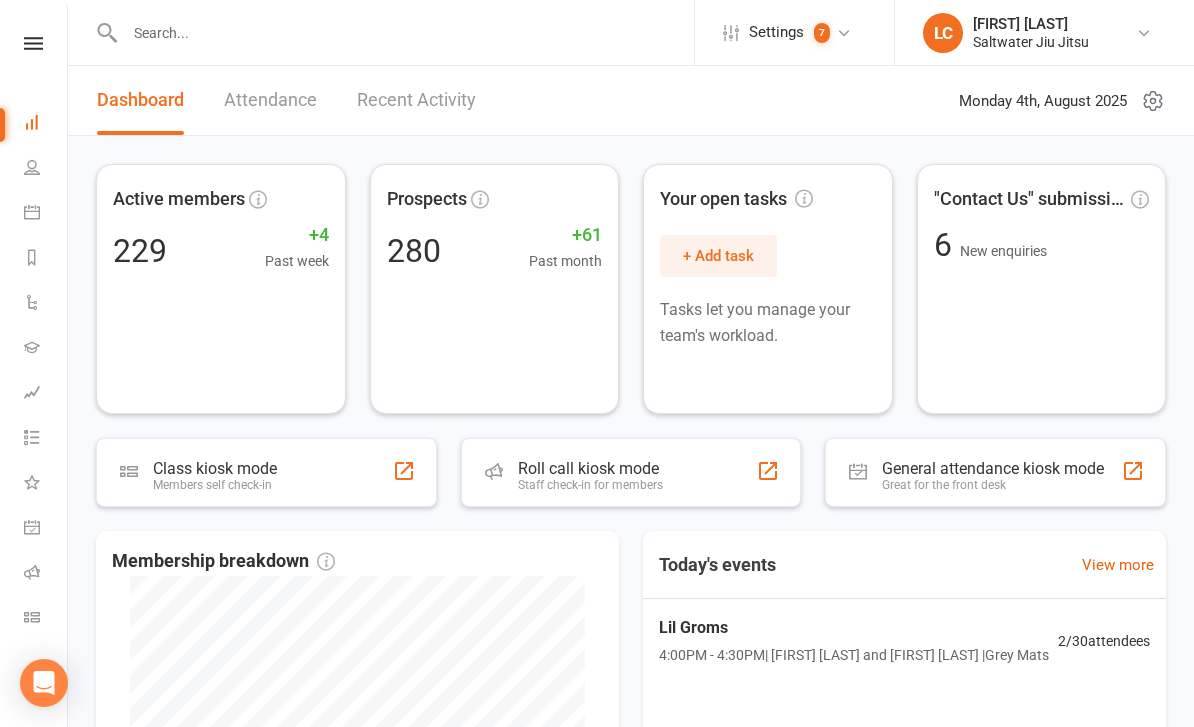 click at bounding box center [32, 572] 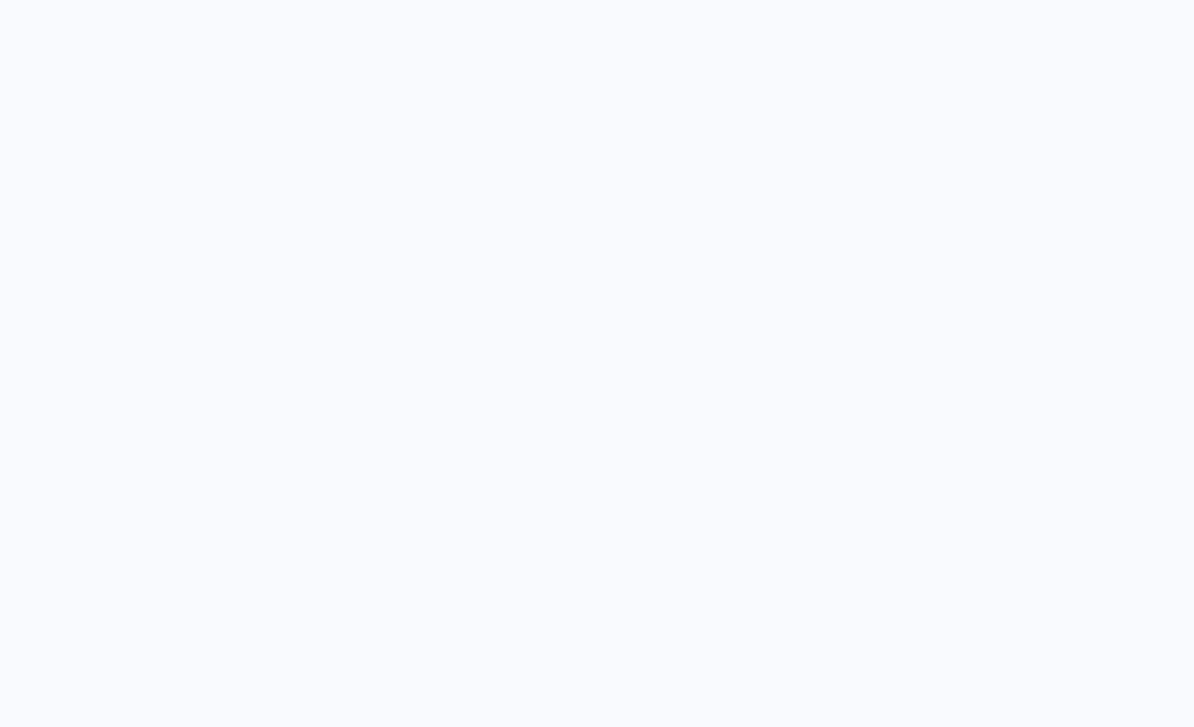 scroll, scrollTop: 0, scrollLeft: 0, axis: both 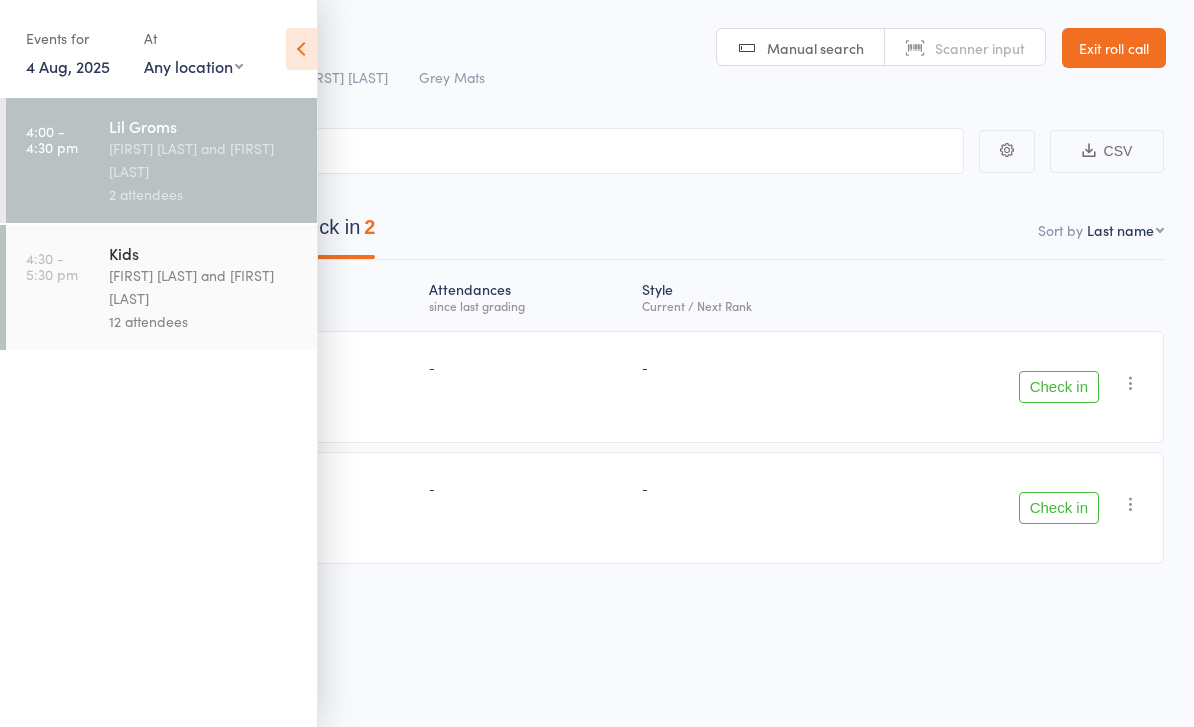 click on "Checked in  0 Waiting to check in  2" at bounding box center [597, 232] 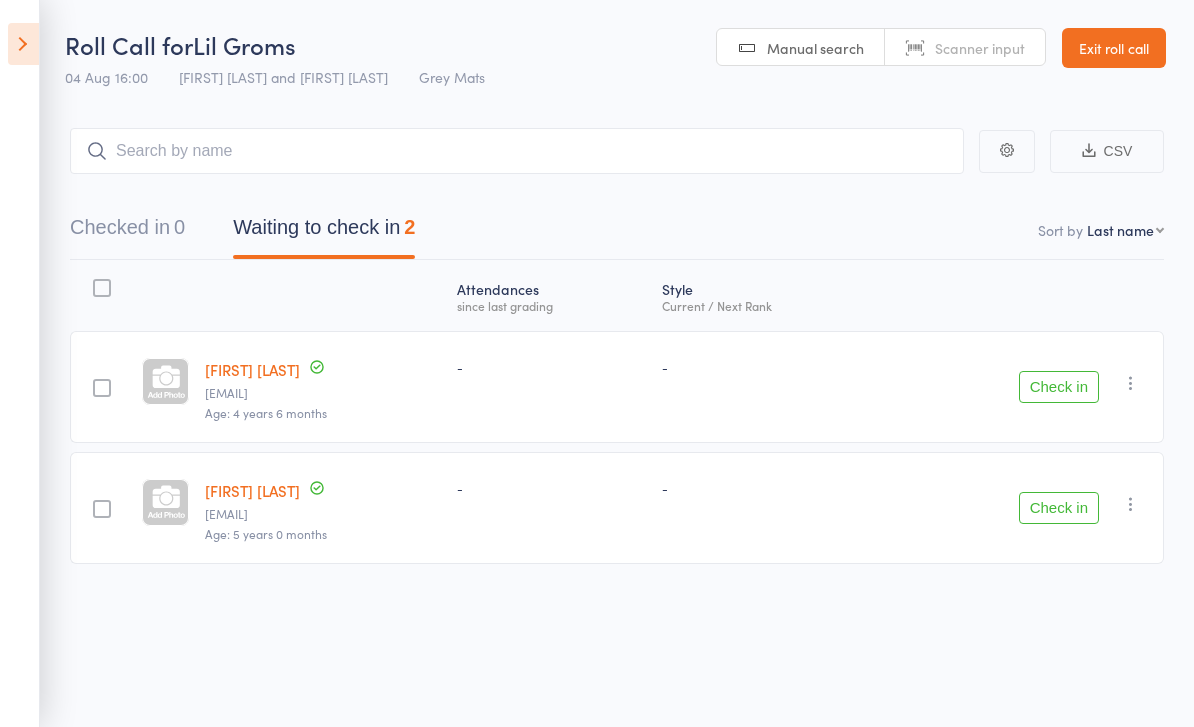 click on "Check in" at bounding box center [1059, 387] 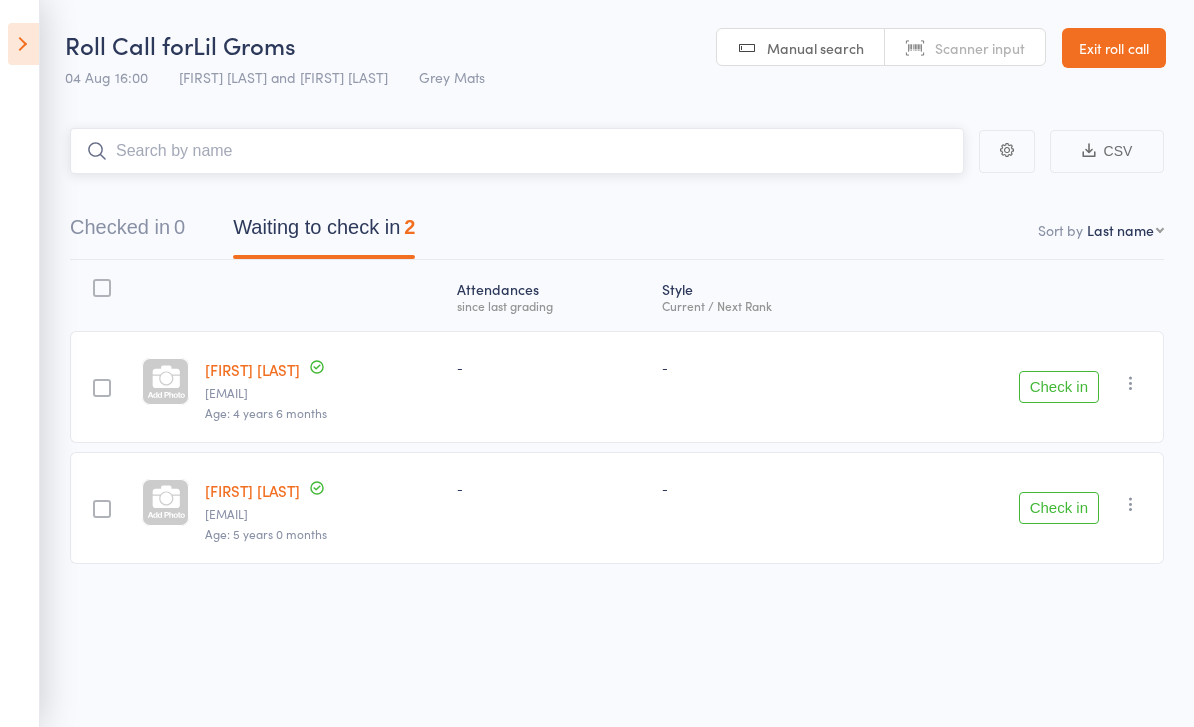 click at bounding box center [517, 151] 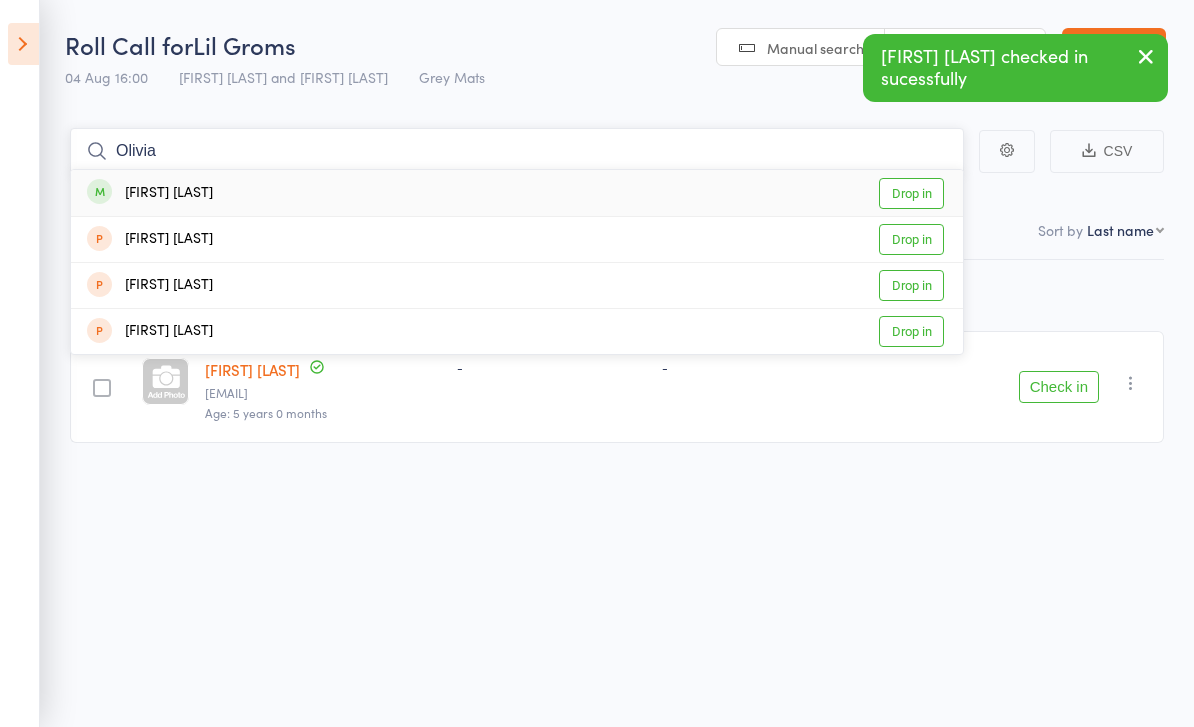 type on "Olivia" 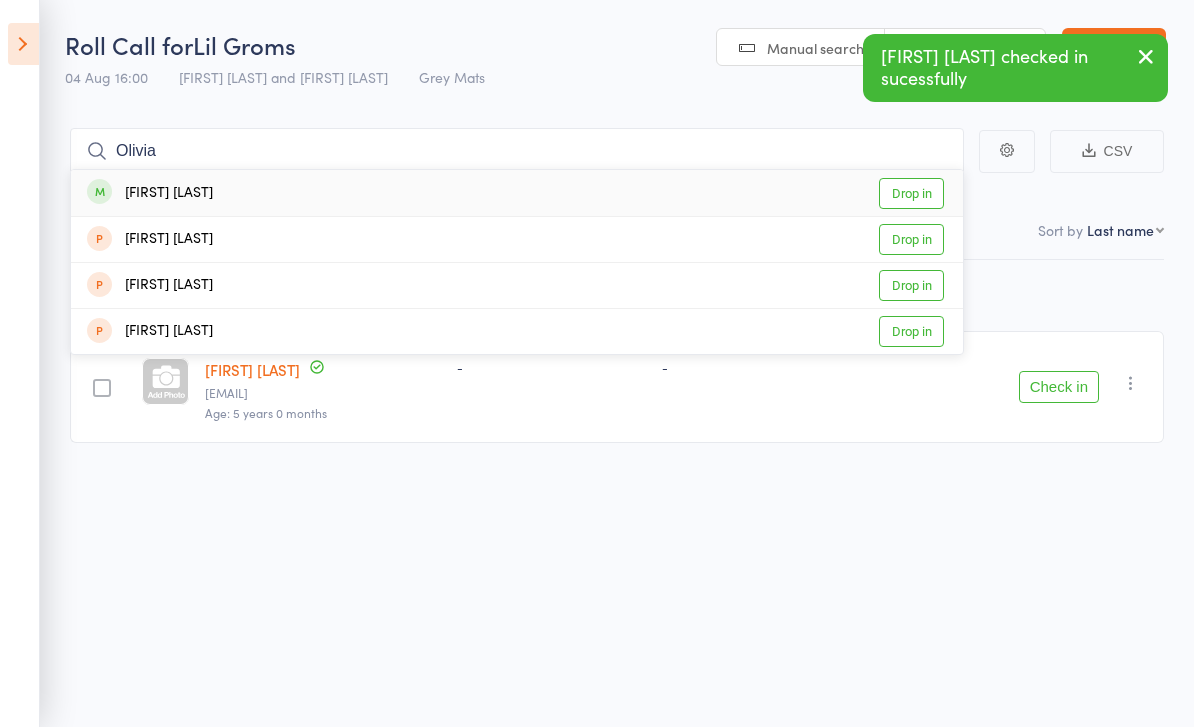 click on "Drop in" at bounding box center [911, 193] 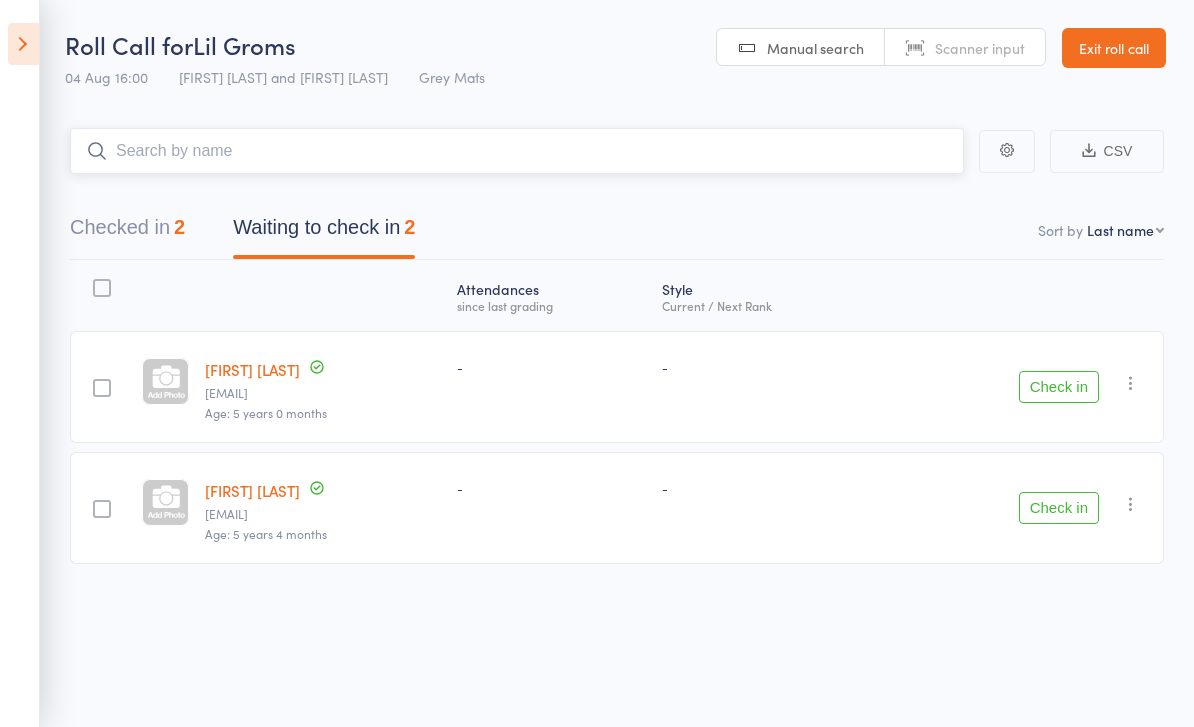click at bounding box center (517, 151) 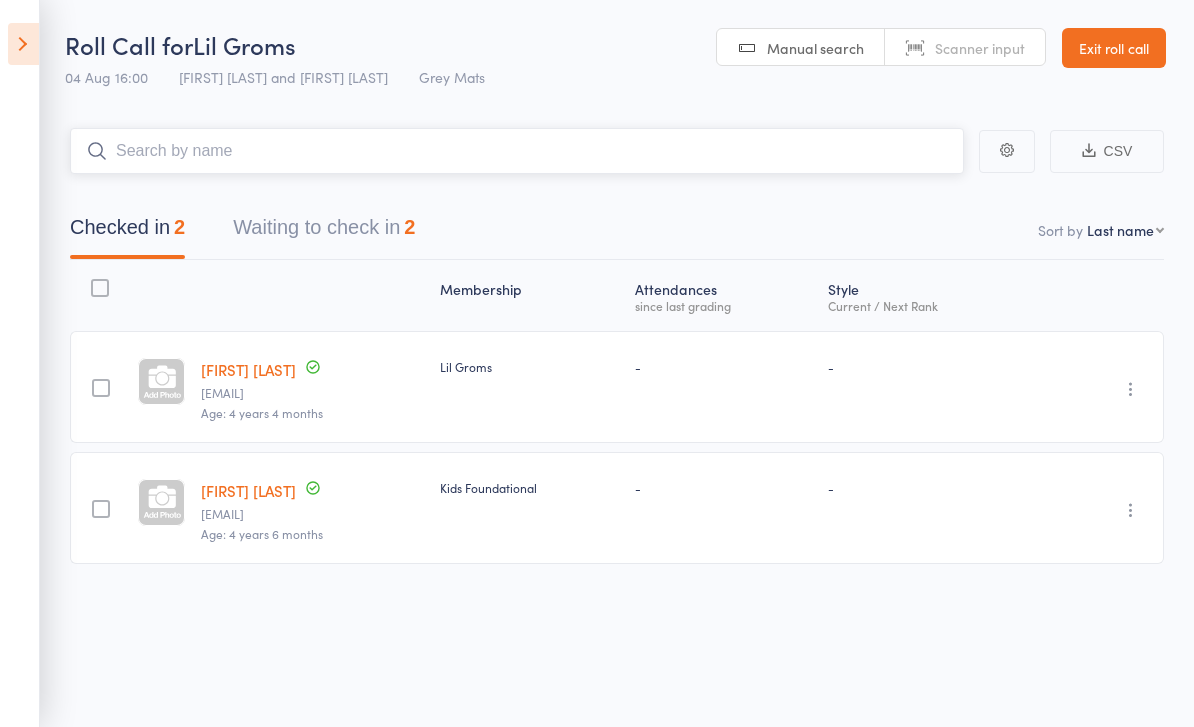 scroll, scrollTop: 1, scrollLeft: 0, axis: vertical 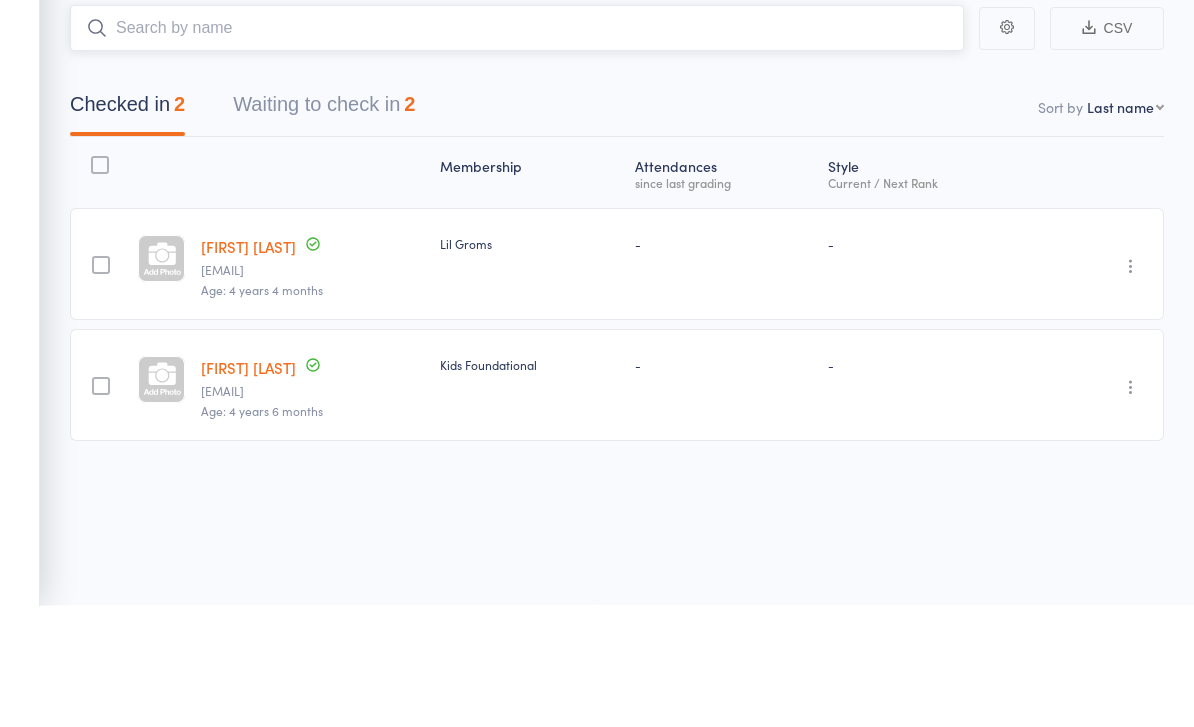 click on "Waiting to check in  2" at bounding box center [324, 231] 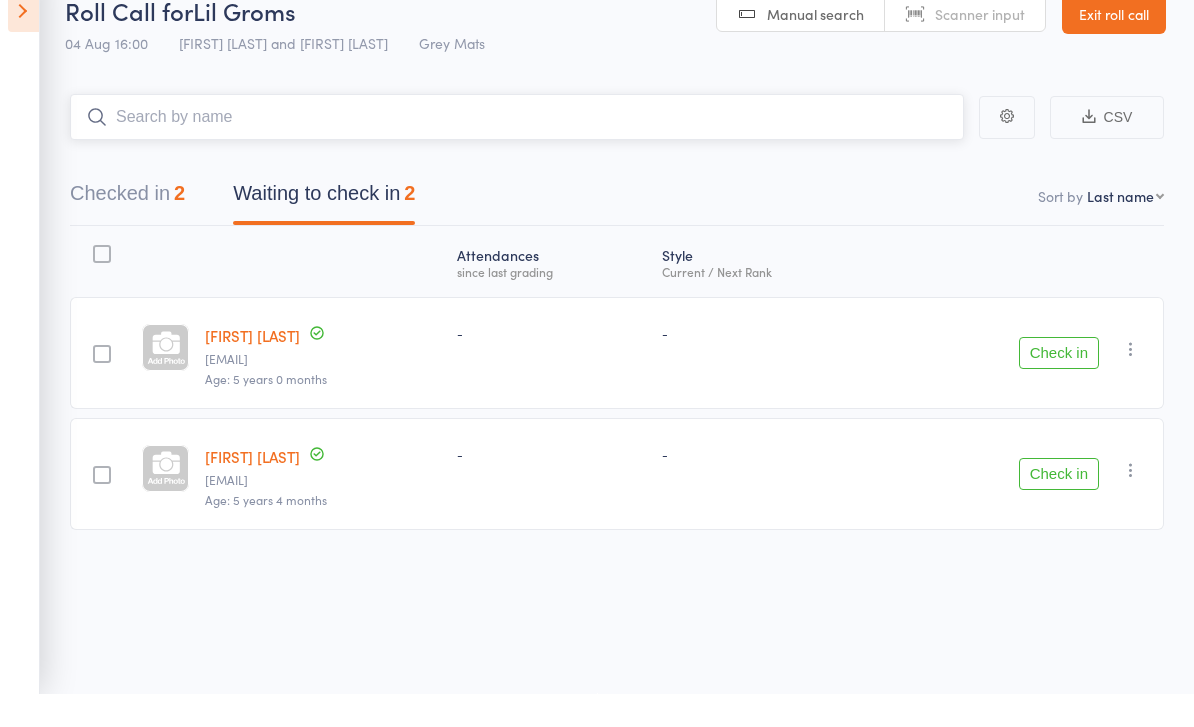 click at bounding box center (517, 150) 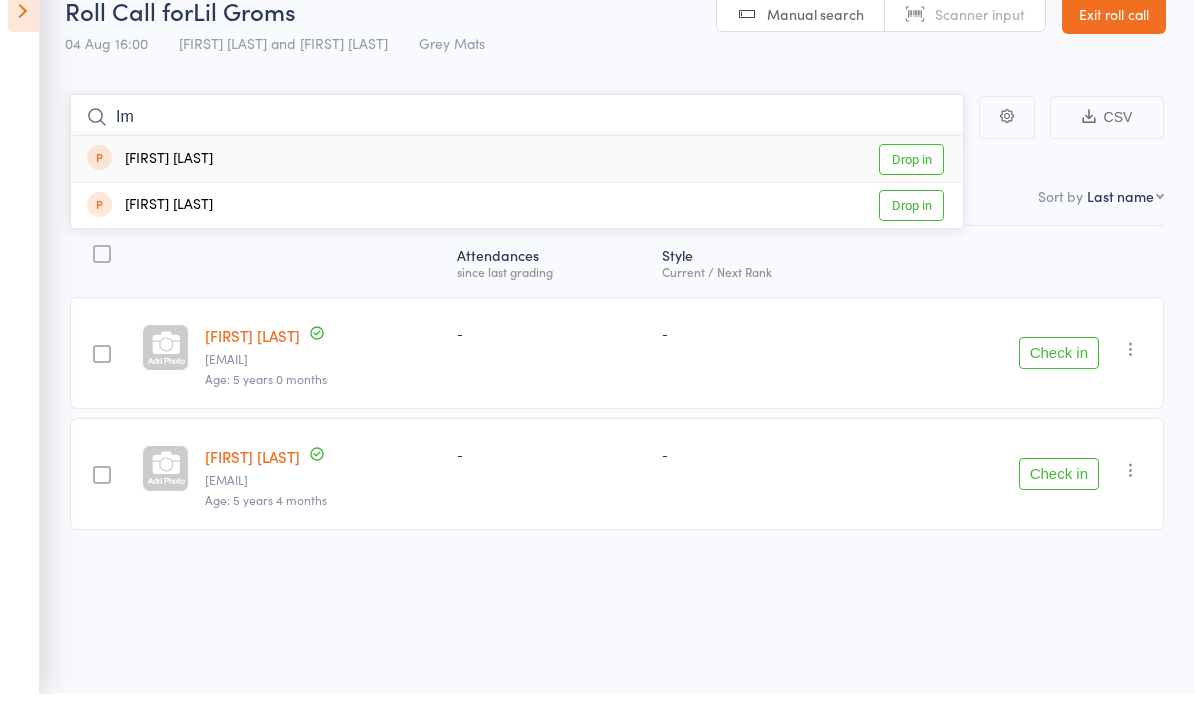 type on "I" 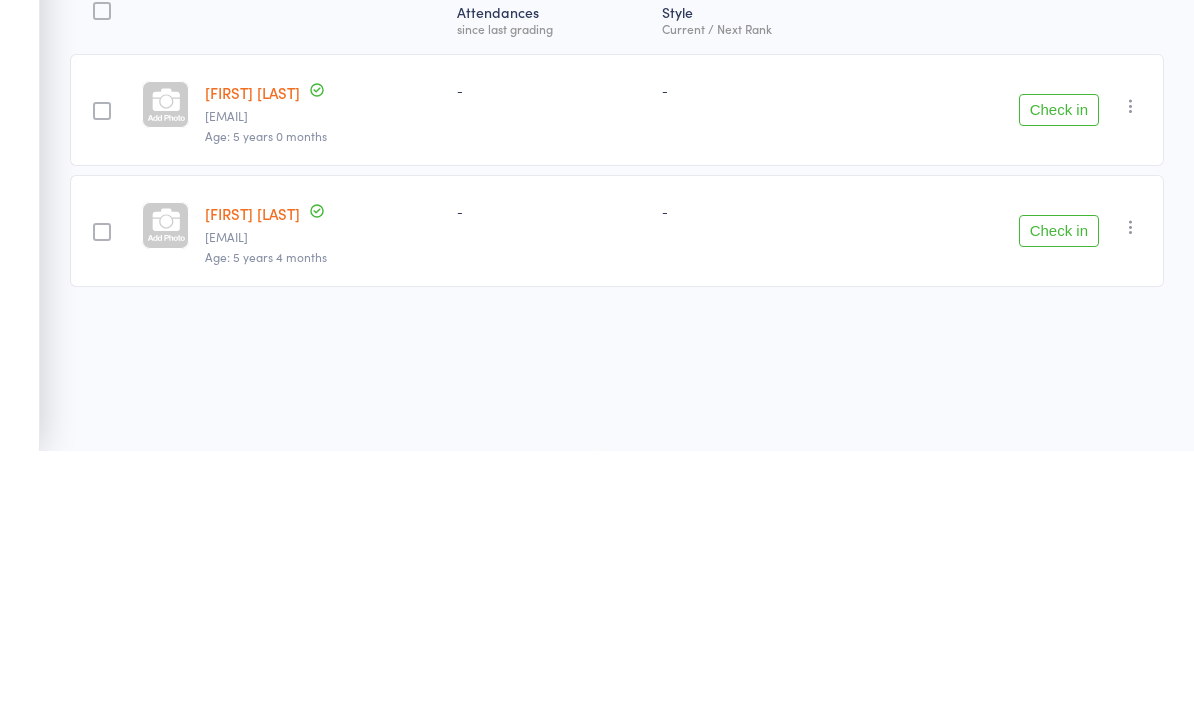 click on "Check in" at bounding box center (1059, 386) 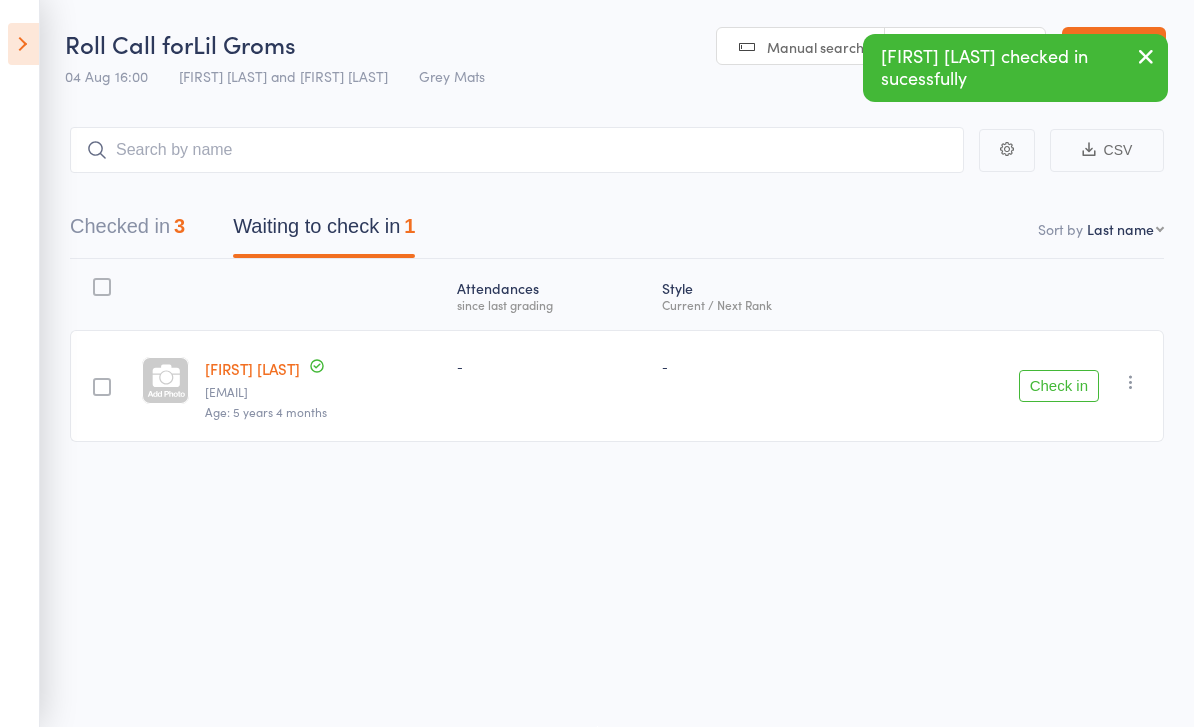 click on "Check in" at bounding box center (1059, 386) 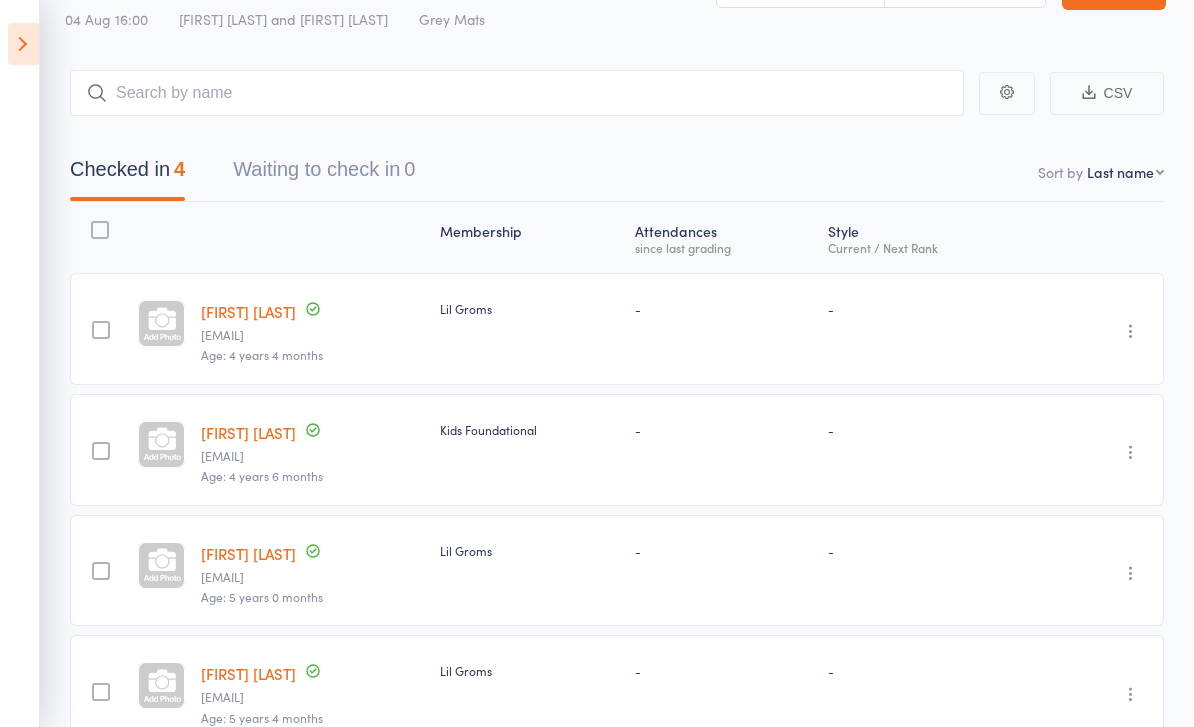 scroll, scrollTop: 63, scrollLeft: 0, axis: vertical 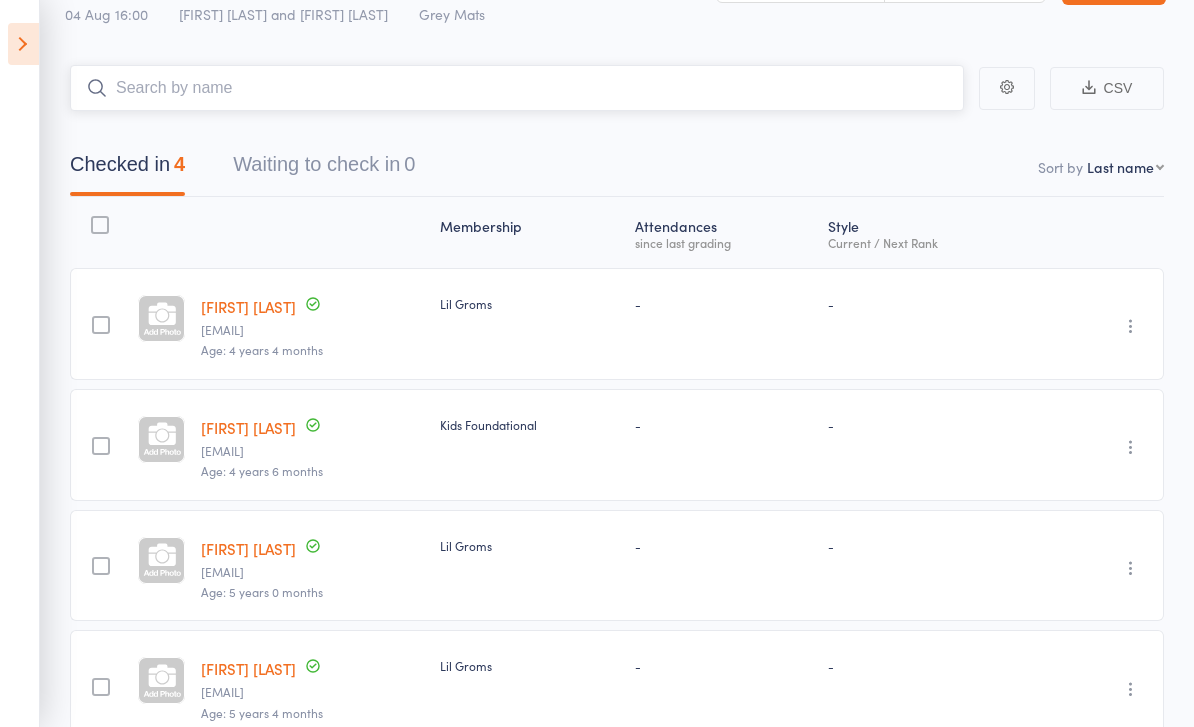 click at bounding box center [517, 88] 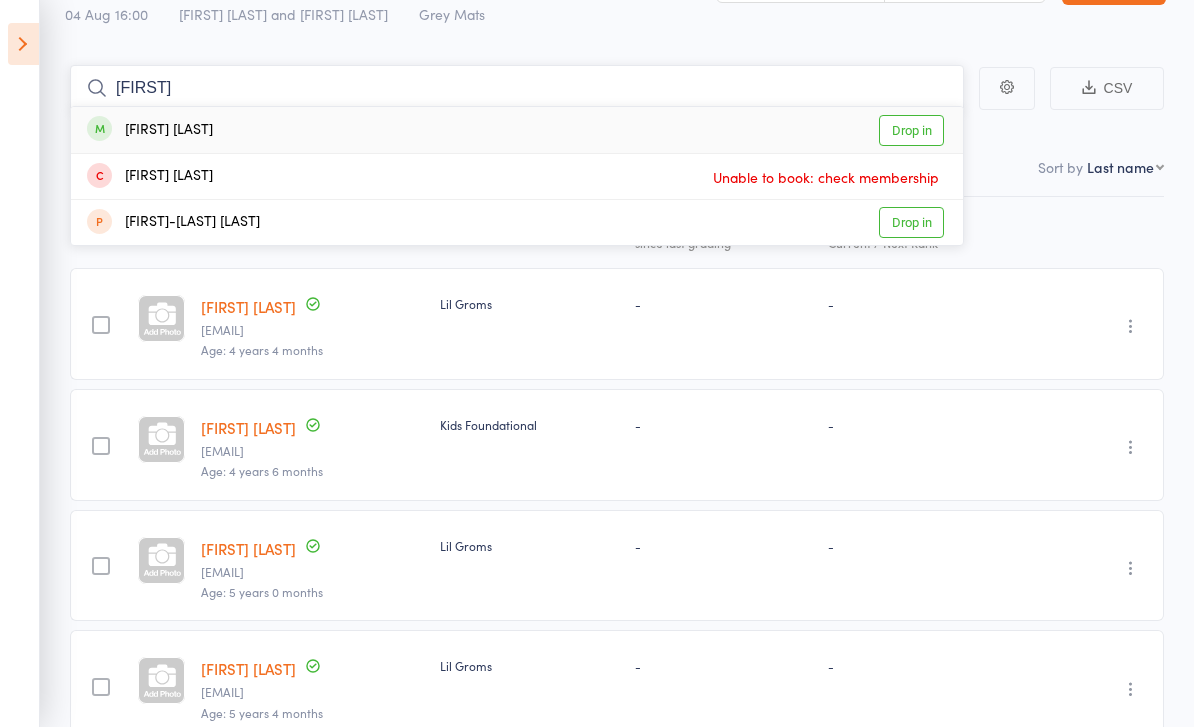 type on "Laker" 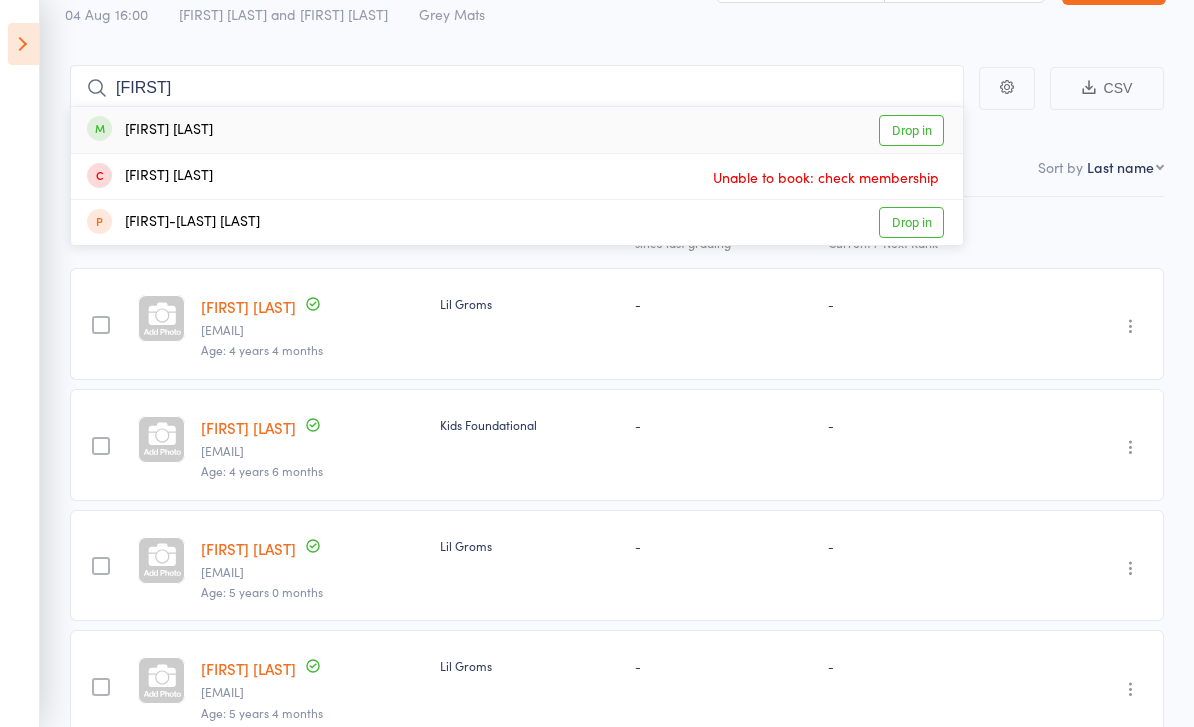 click on "Drop in" at bounding box center [911, 130] 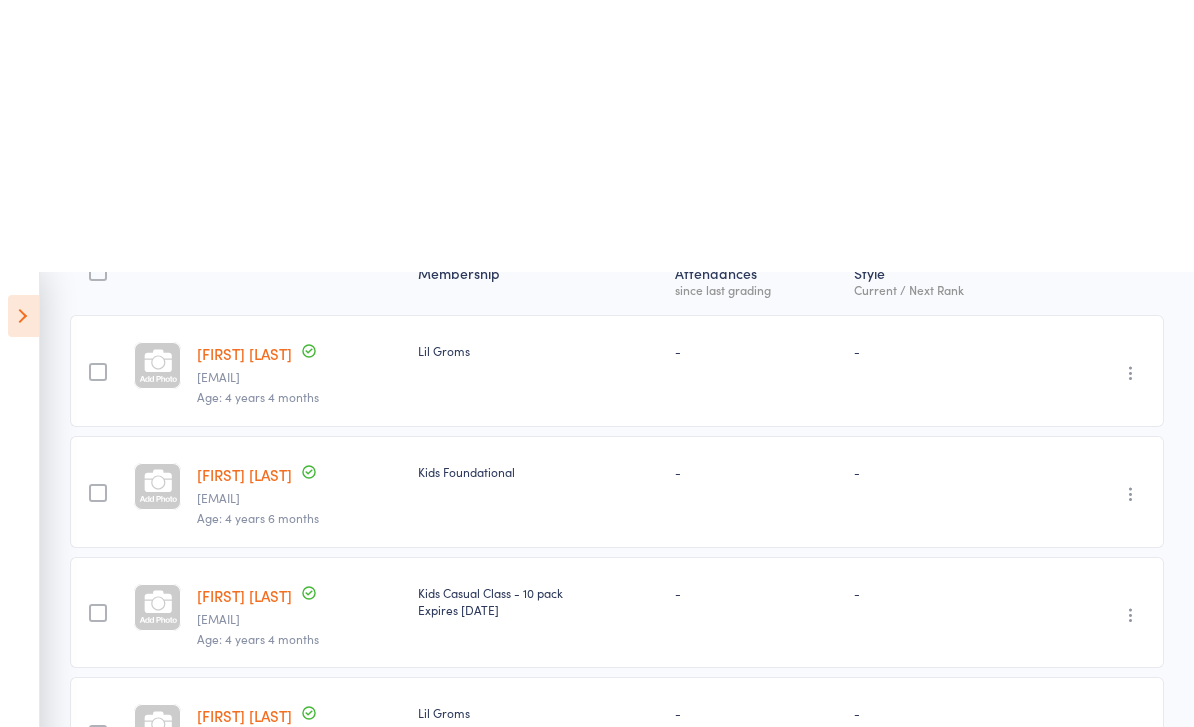 scroll, scrollTop: 0, scrollLeft: 0, axis: both 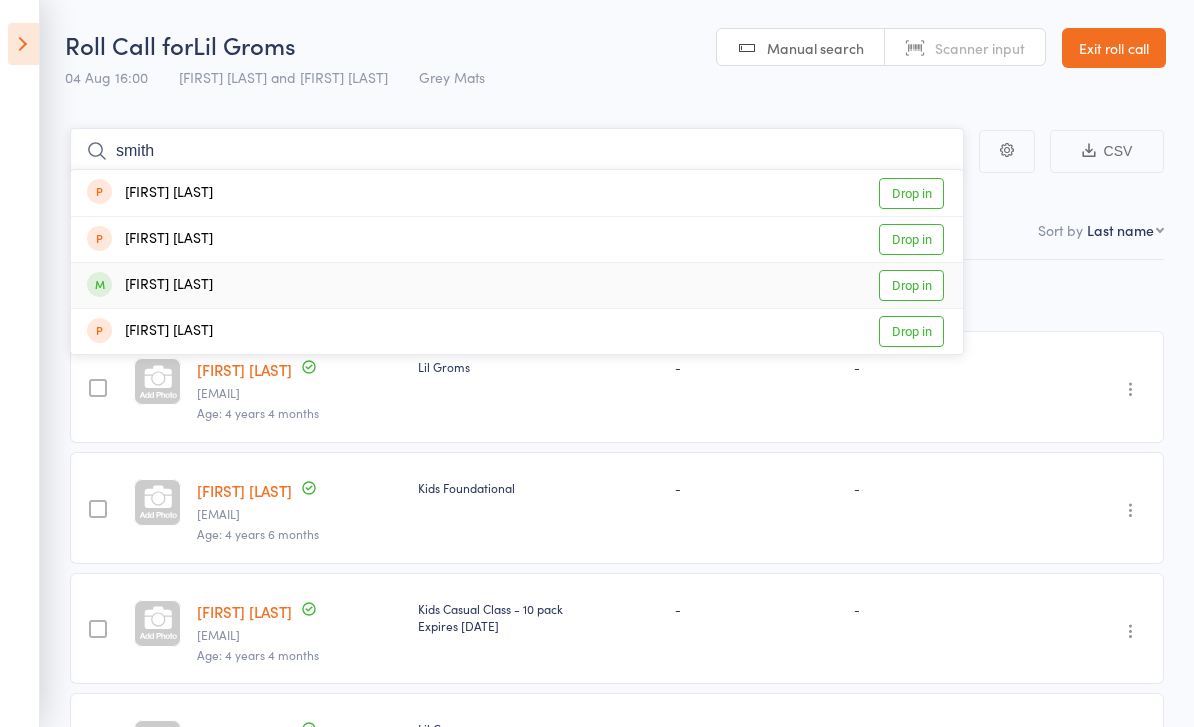 type on "smith" 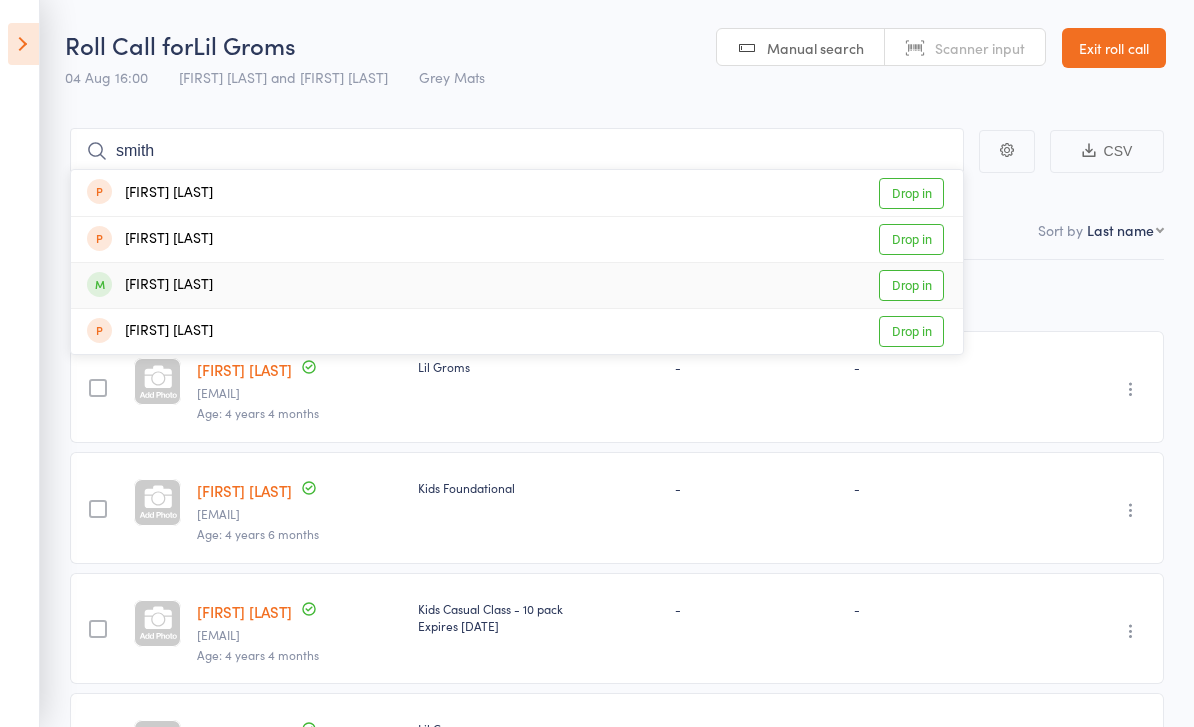 click on "Drop in" at bounding box center (911, 285) 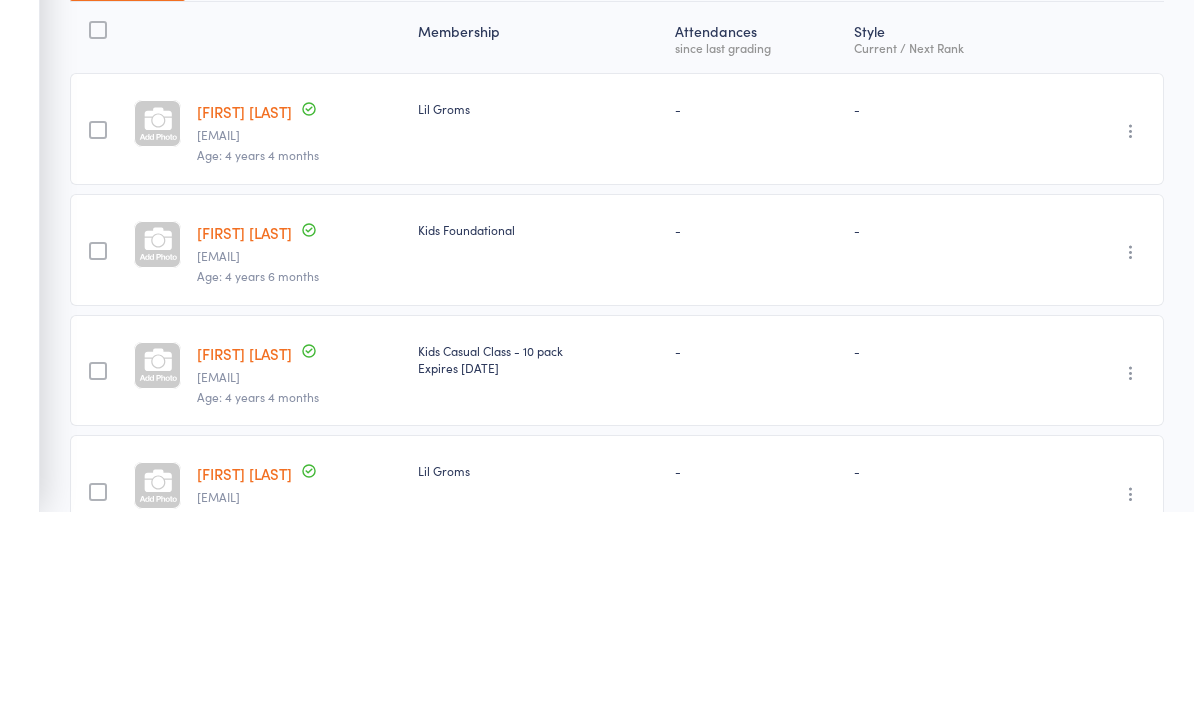 scroll, scrollTop: 0, scrollLeft: 0, axis: both 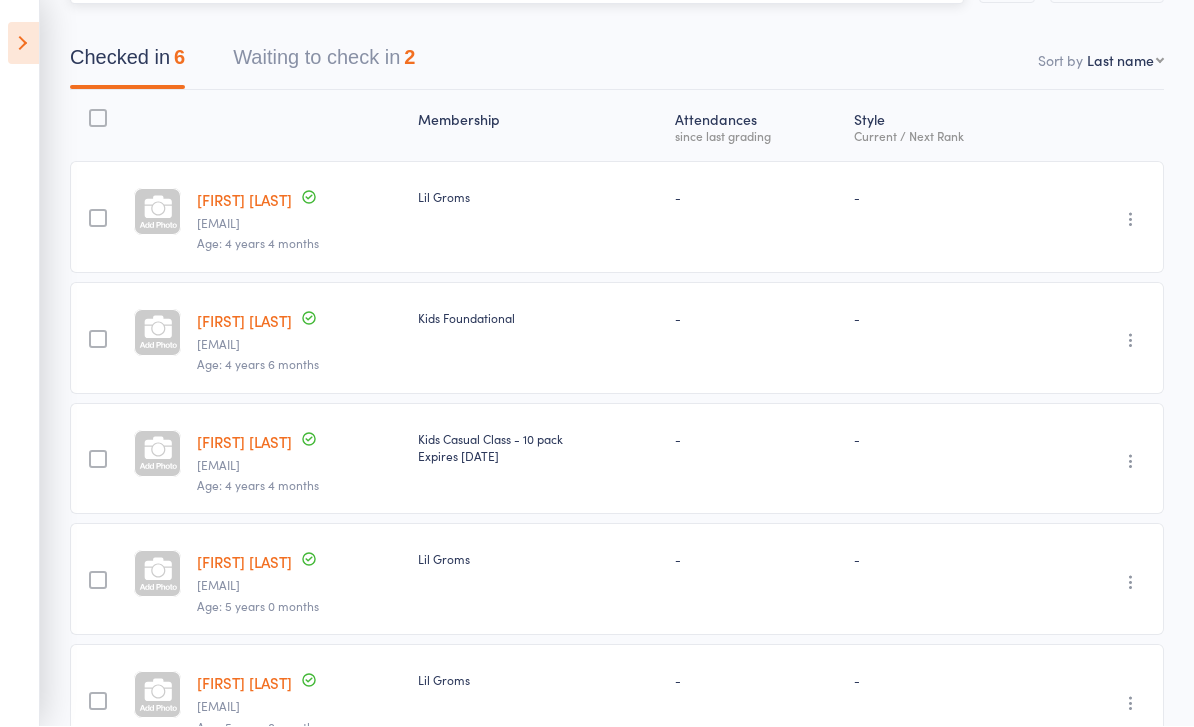 click on "Waiting to check in  2" at bounding box center (324, 63) 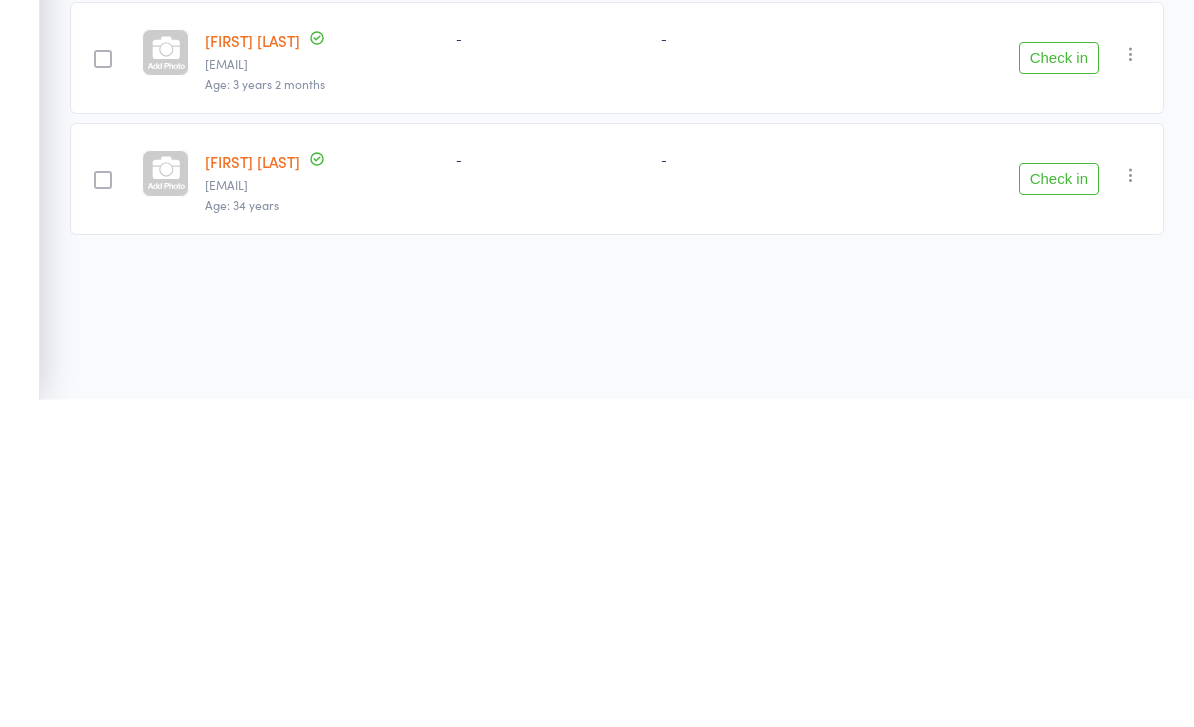 click on "Check in" at bounding box center (1059, 386) 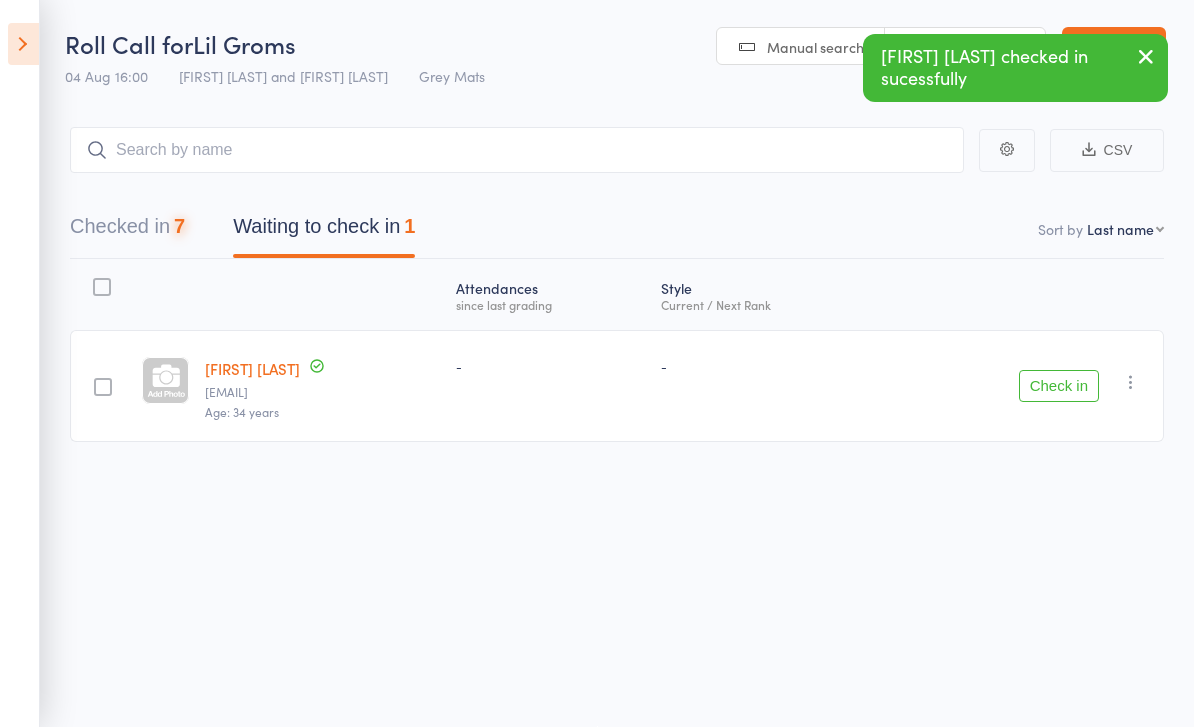 click on "Check in" at bounding box center [1059, 386] 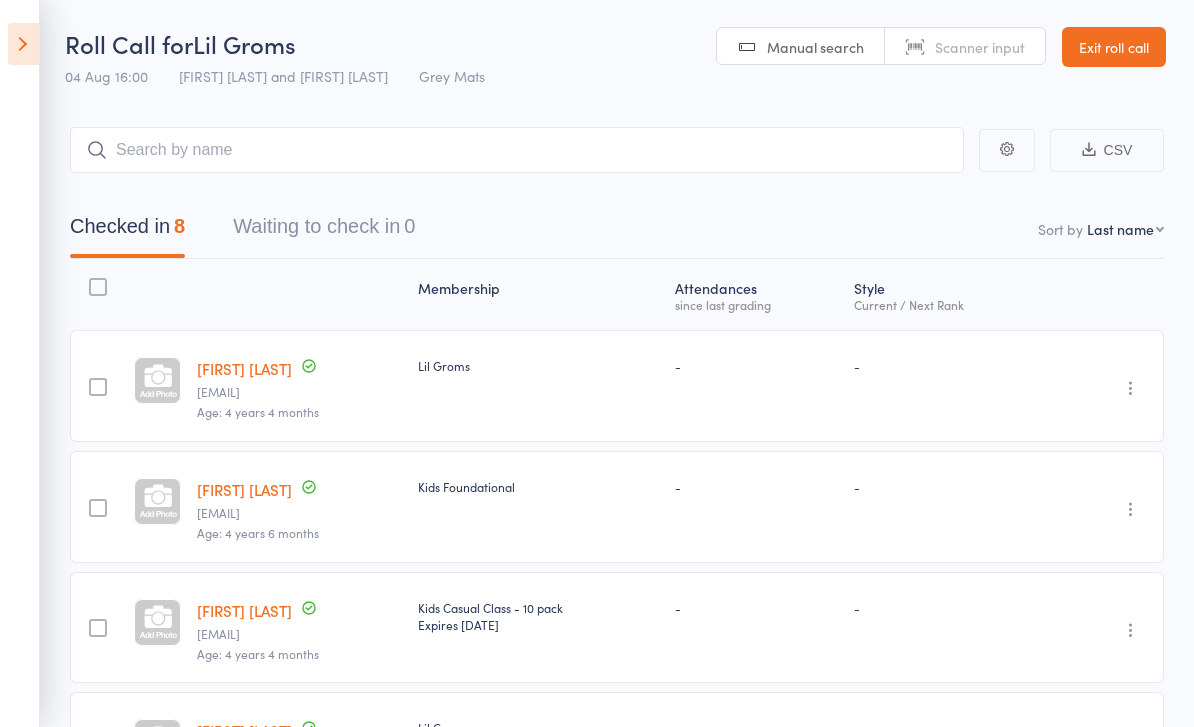 scroll, scrollTop: 0, scrollLeft: 0, axis: both 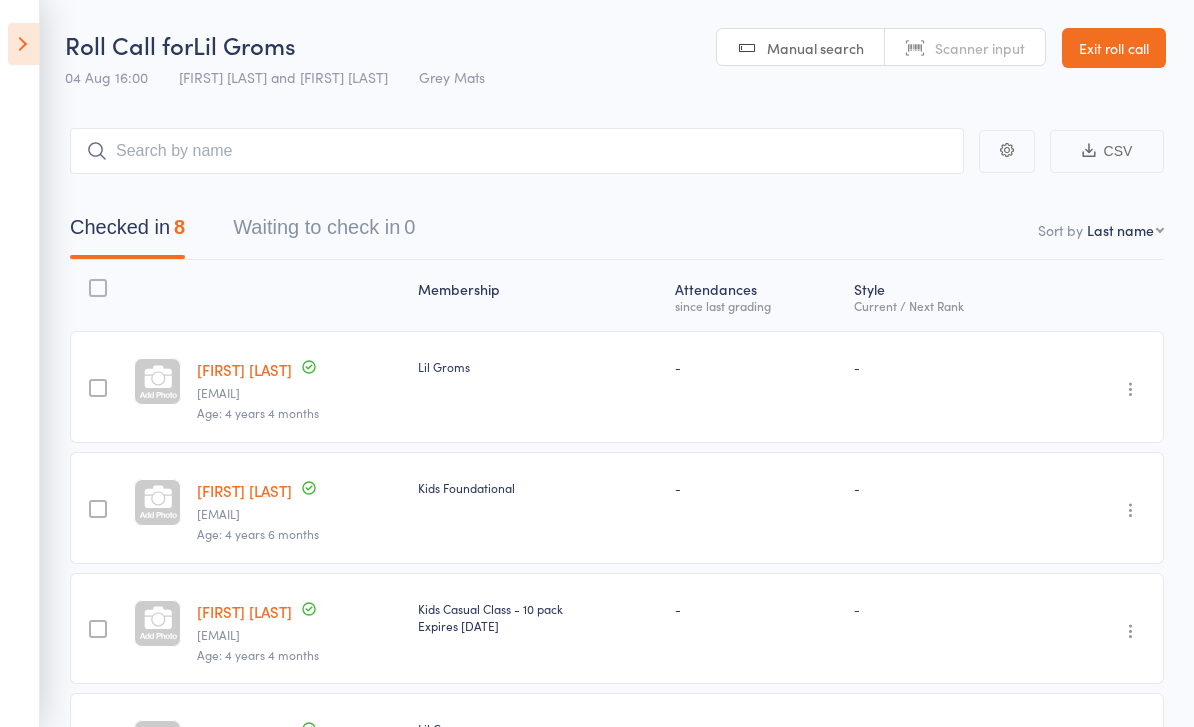 click at bounding box center [23, 44] 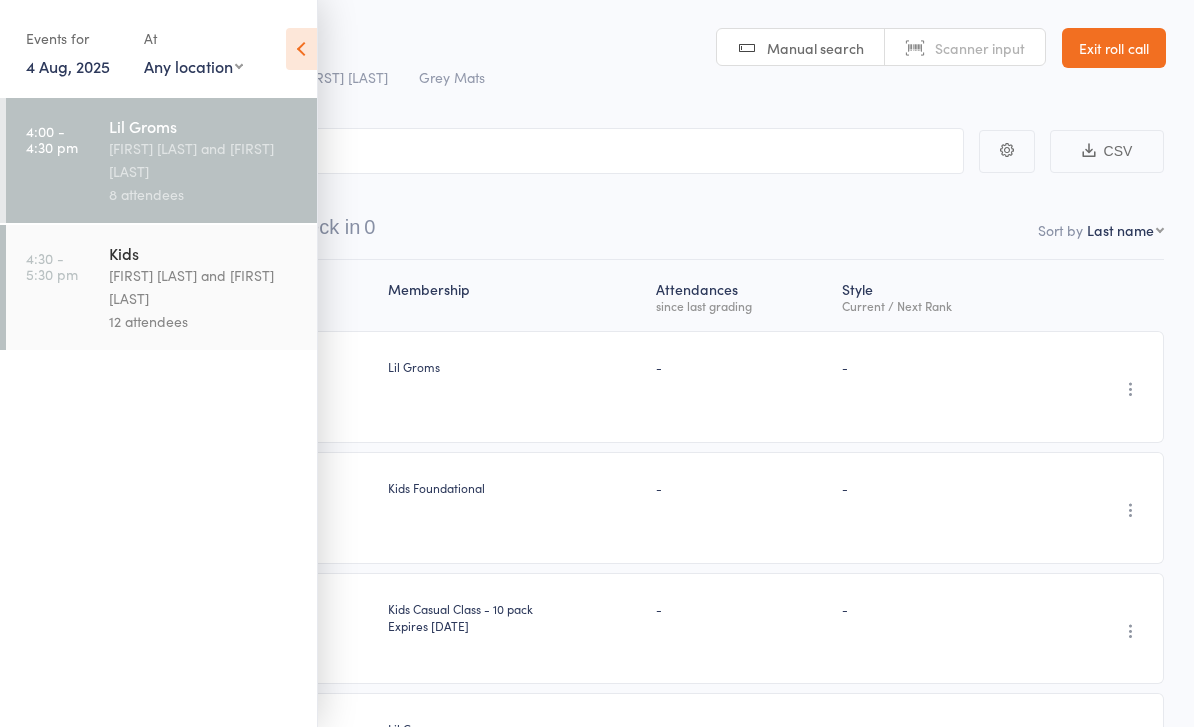 click on "Stephen Hsu and Louise Cruz" at bounding box center (204, 287) 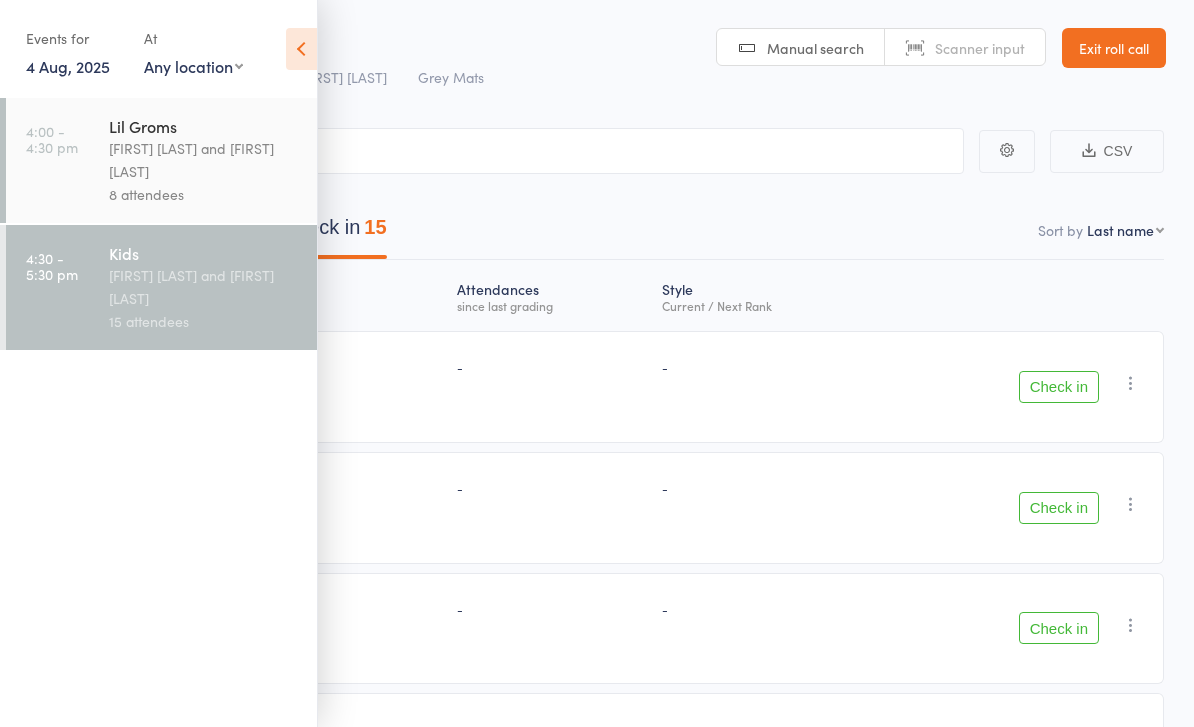 click at bounding box center [301, 49] 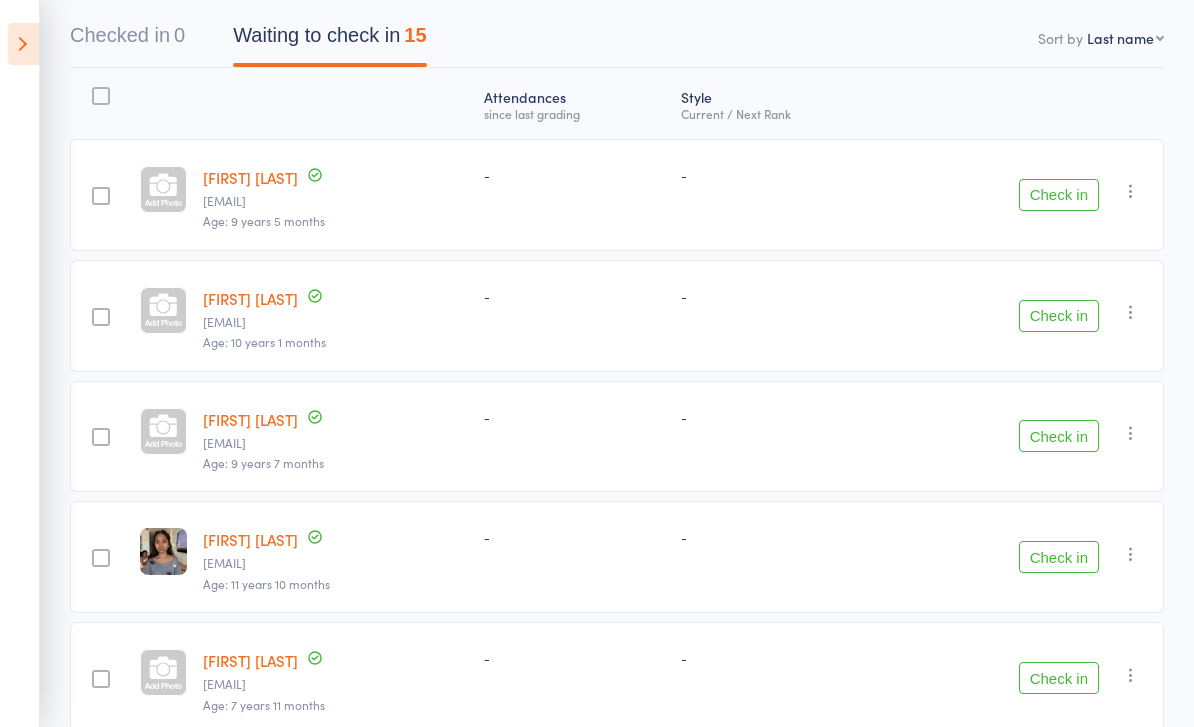 scroll, scrollTop: 163, scrollLeft: 0, axis: vertical 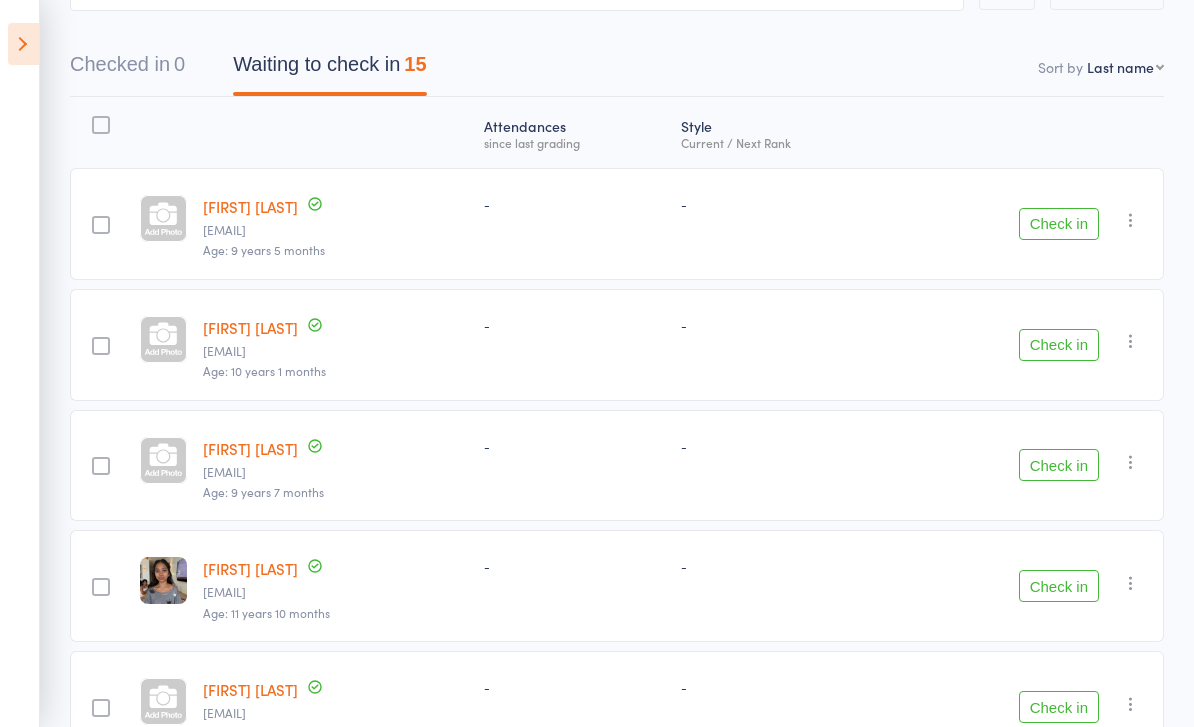 click on "Check in" at bounding box center (1059, 224) 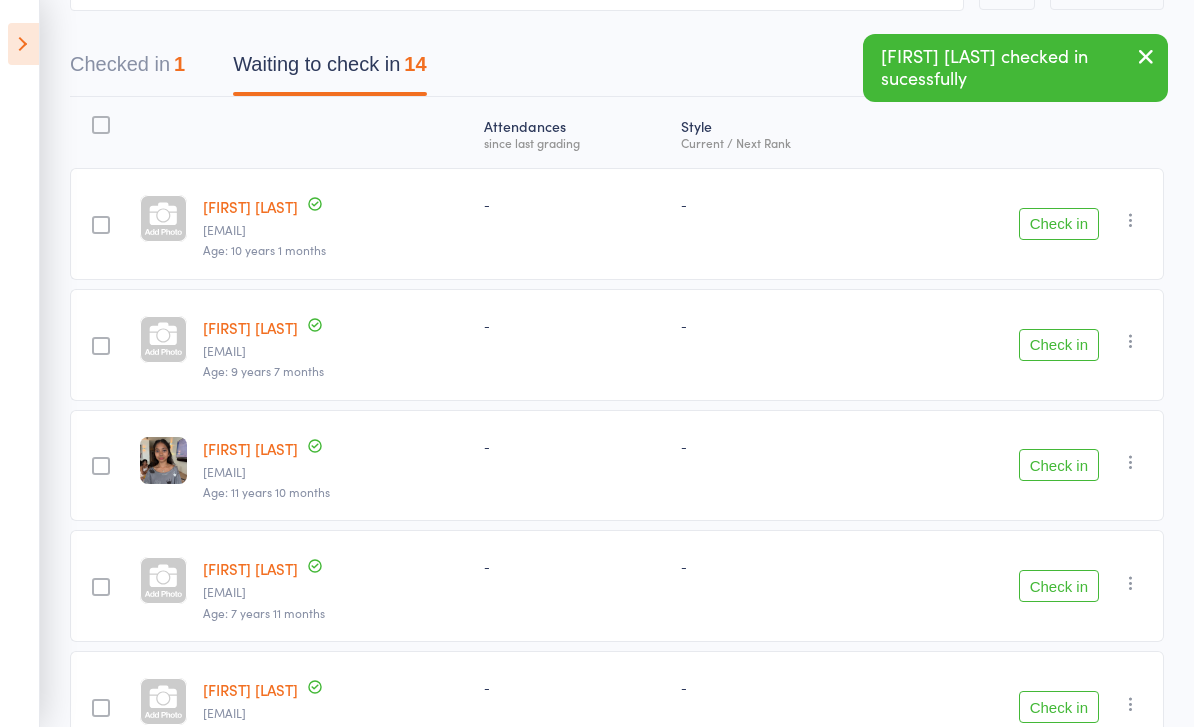 click on "Check in" at bounding box center (1059, 224) 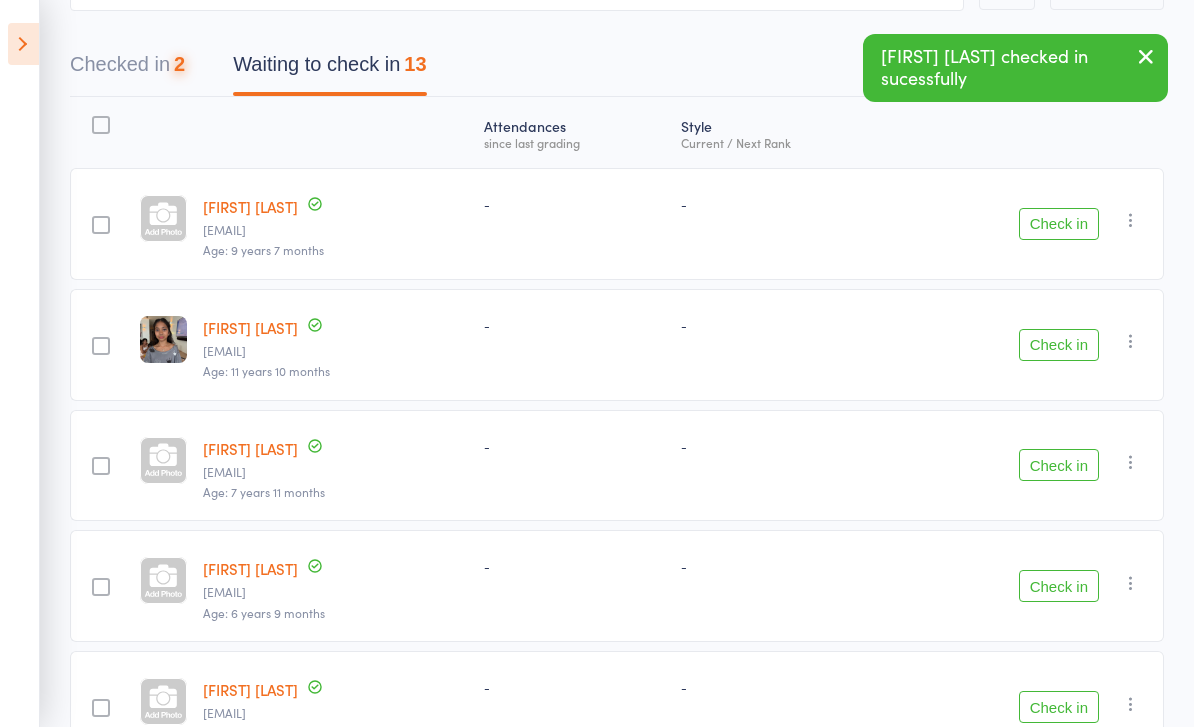 click on "Check in" at bounding box center [1059, 224] 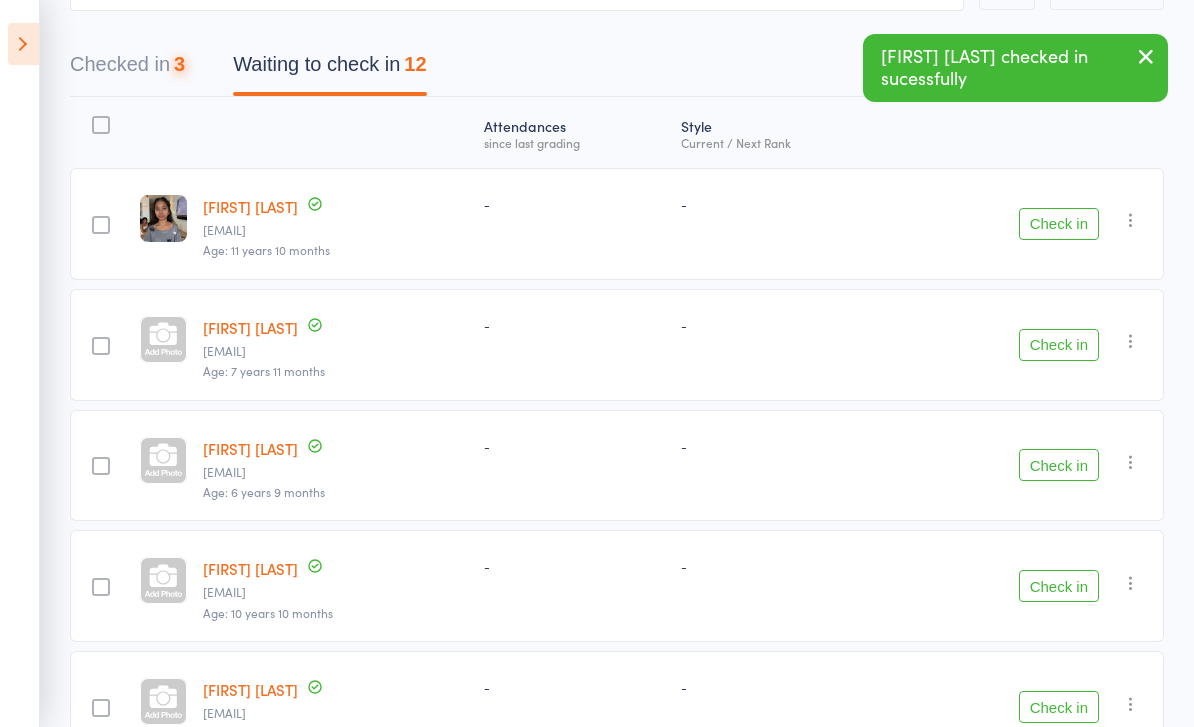 click on "Check in" at bounding box center (1059, 224) 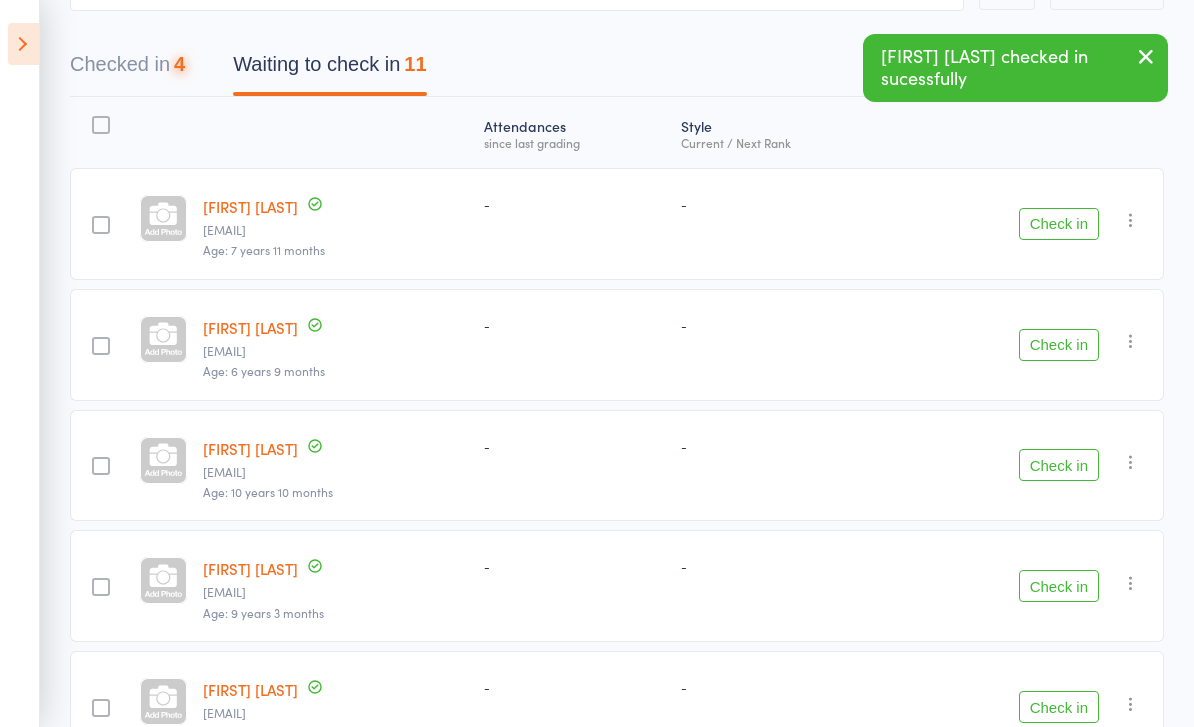 click on "Check in" at bounding box center (1059, 224) 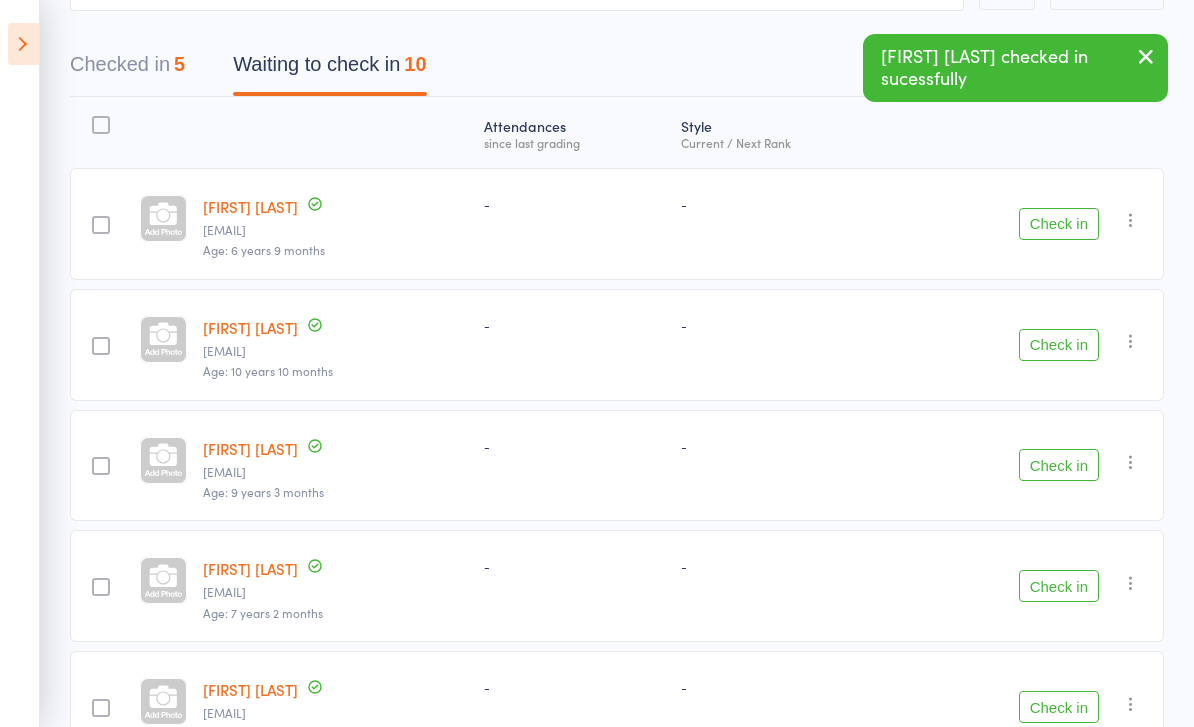 click on "Check in" at bounding box center [1059, 224] 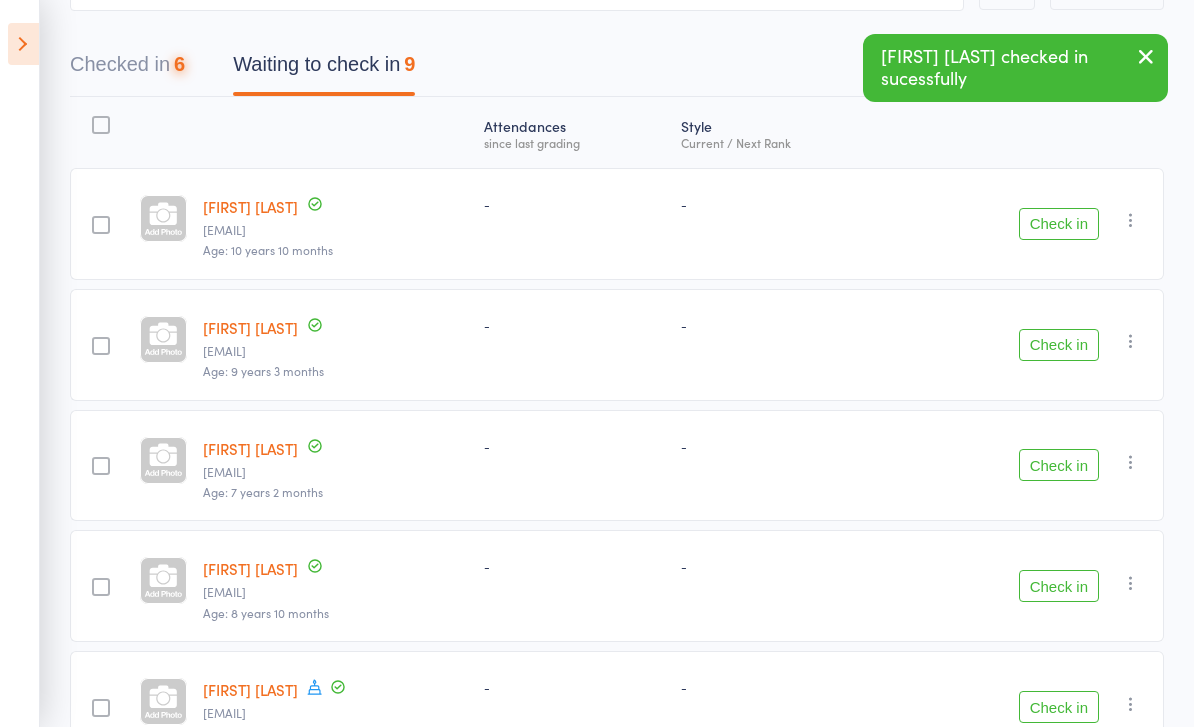 click on "Check in" at bounding box center [1059, 224] 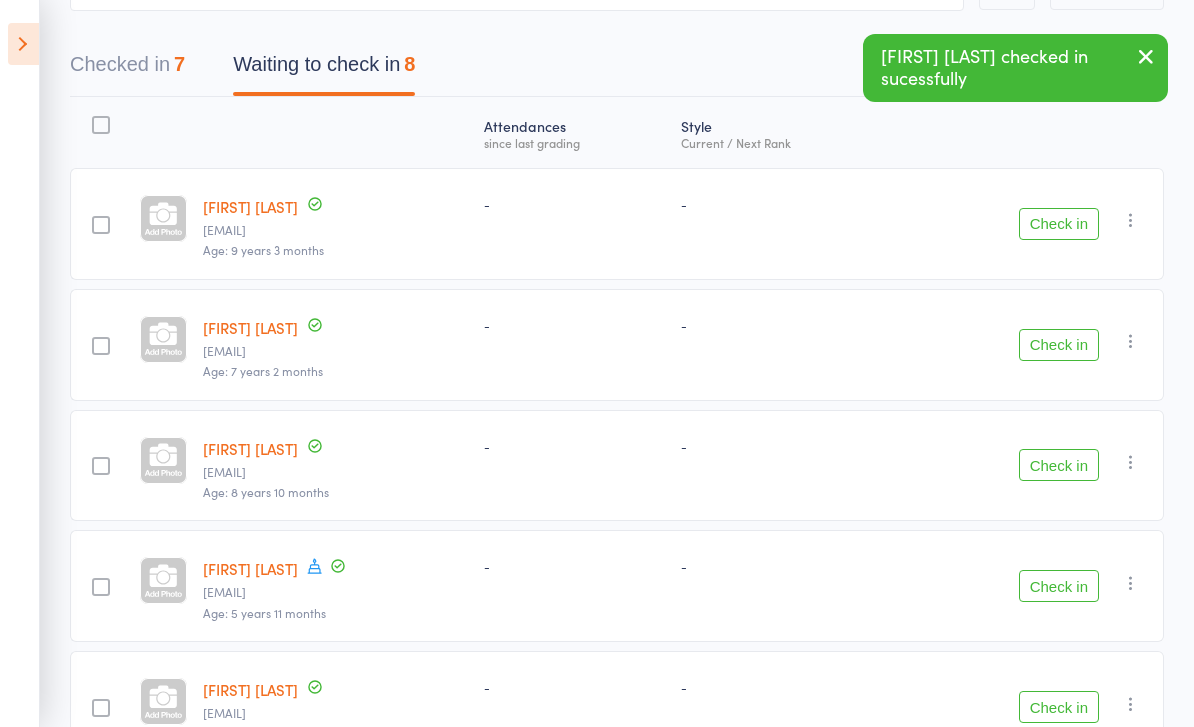 click on "Check in" at bounding box center [1059, 224] 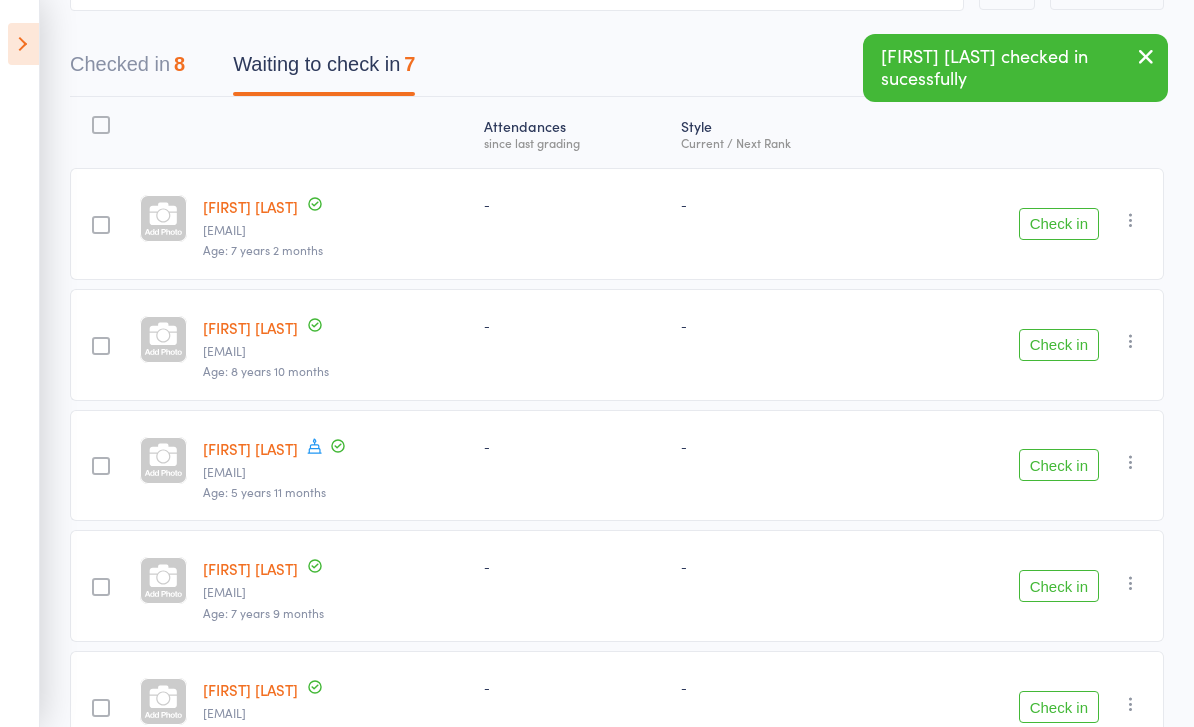 click on "Check in" at bounding box center (1059, 224) 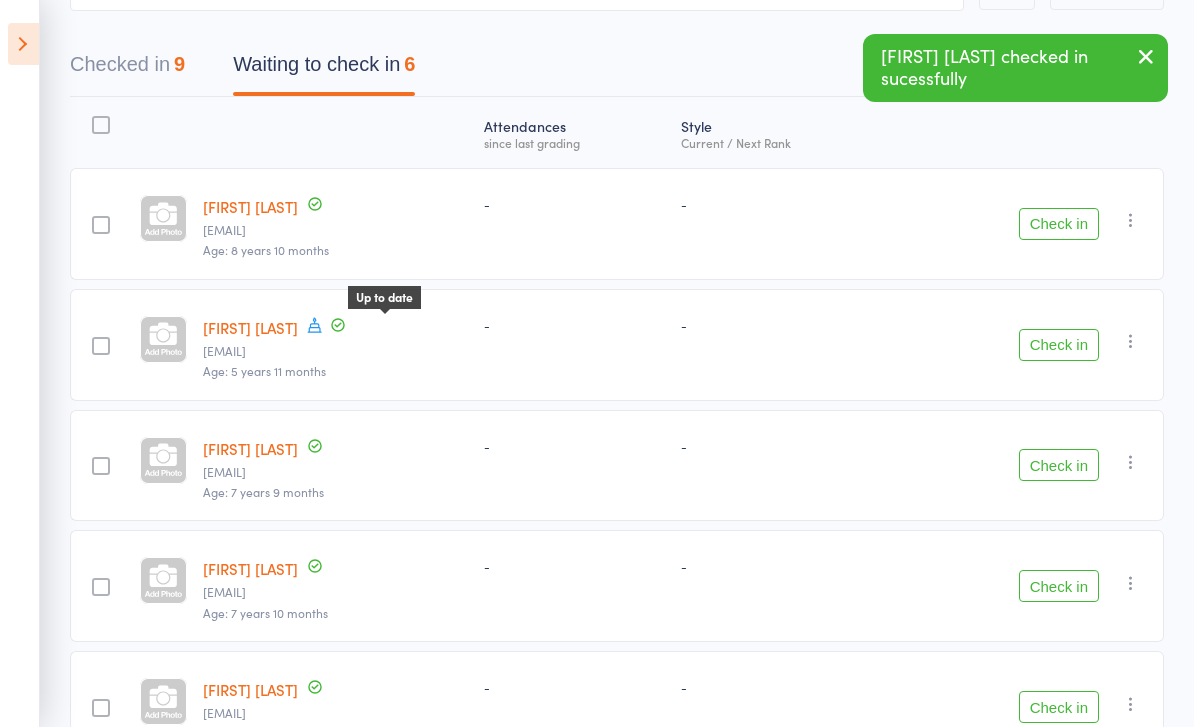 click at bounding box center (338, 327) 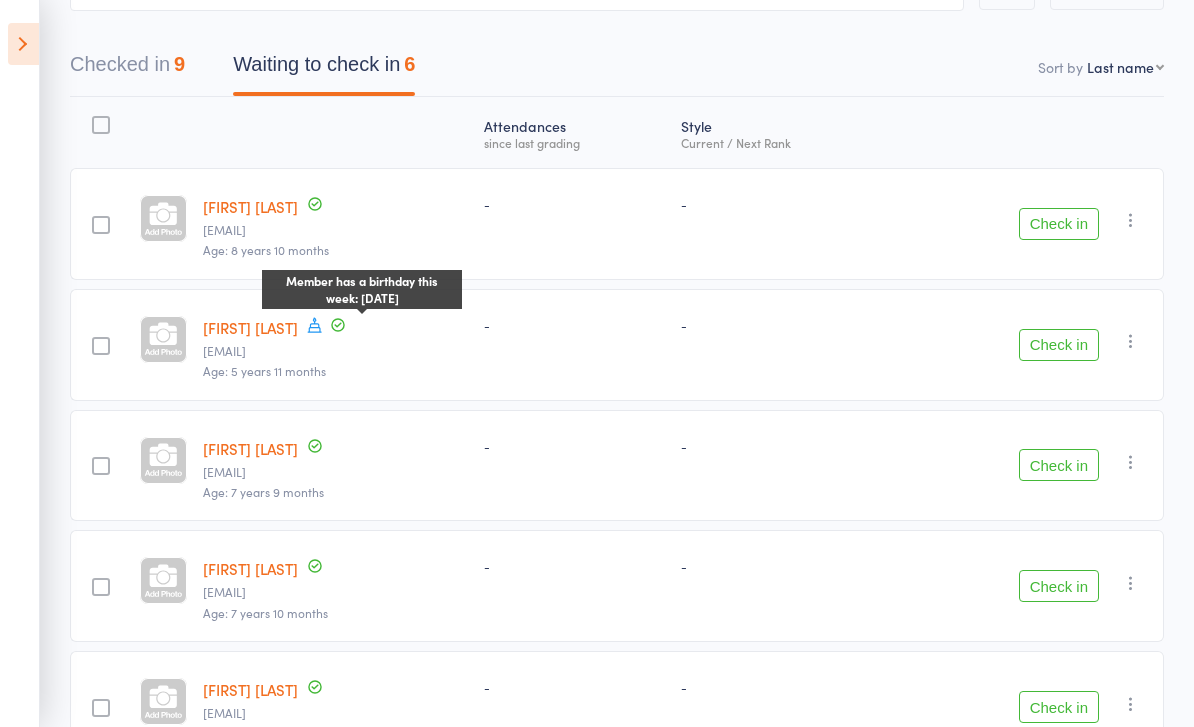 click 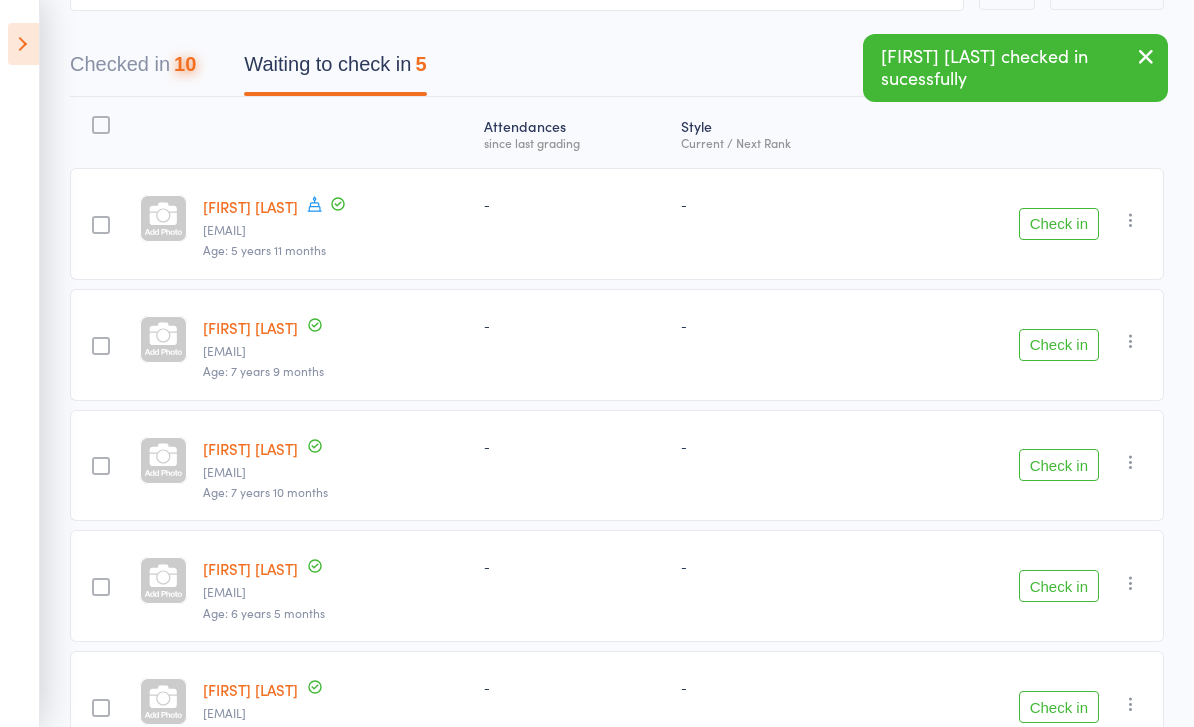 click on "Check in" at bounding box center (1059, 224) 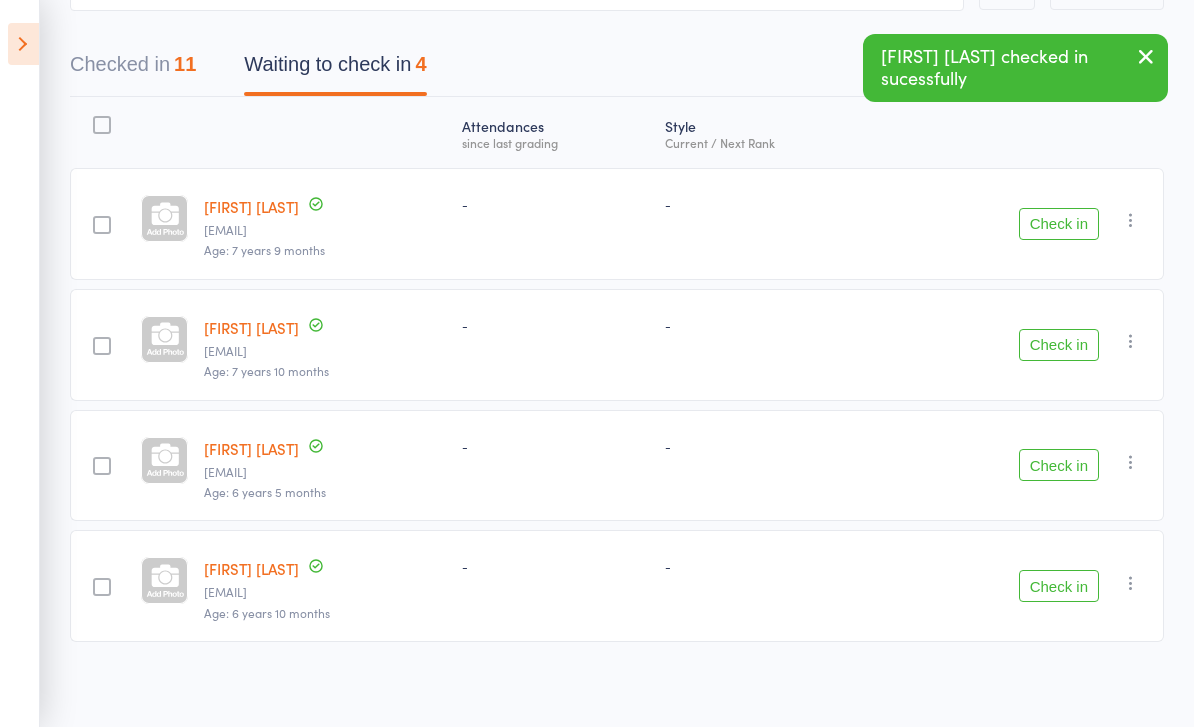click on "Check in" at bounding box center (1059, 224) 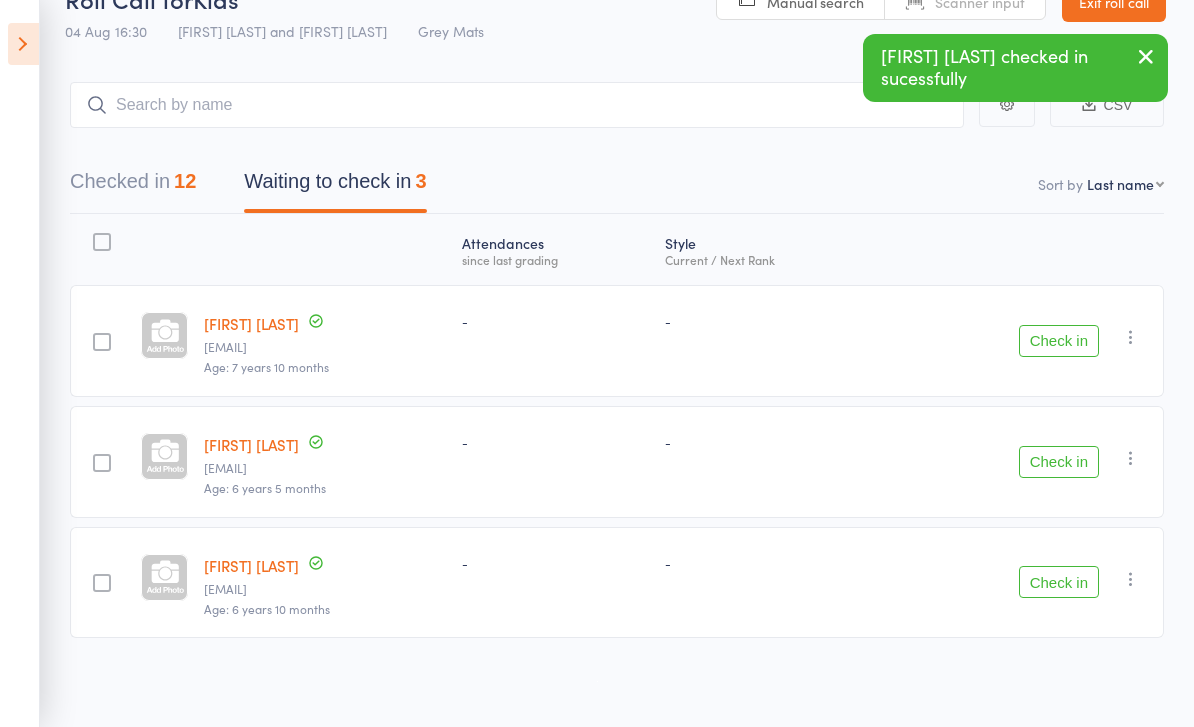 click on "Check in" at bounding box center (1059, 341) 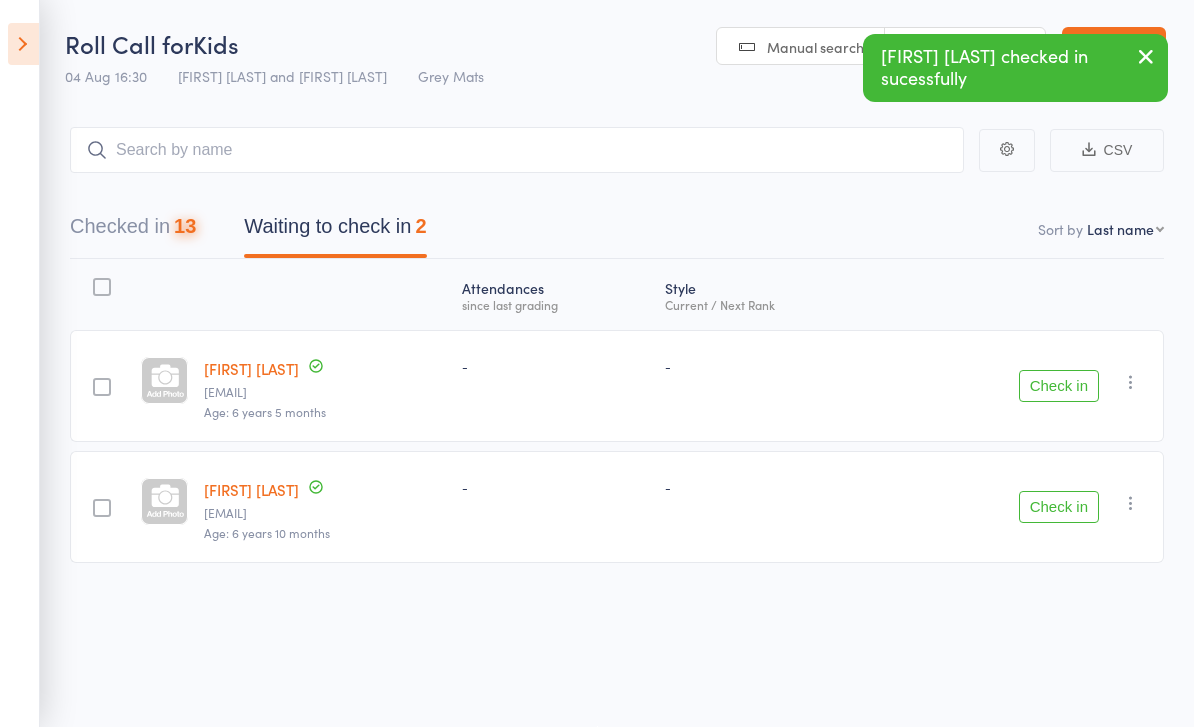 click on "Check in" at bounding box center [1059, 386] 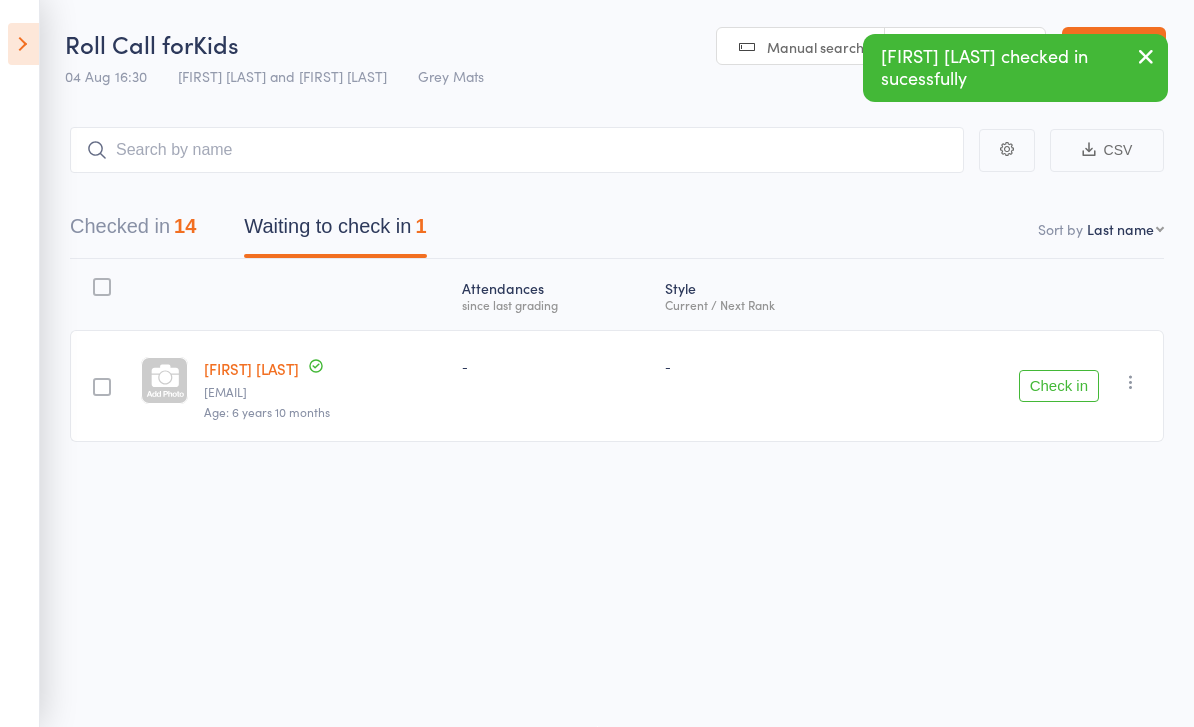 click on "Check in" at bounding box center [1059, 386] 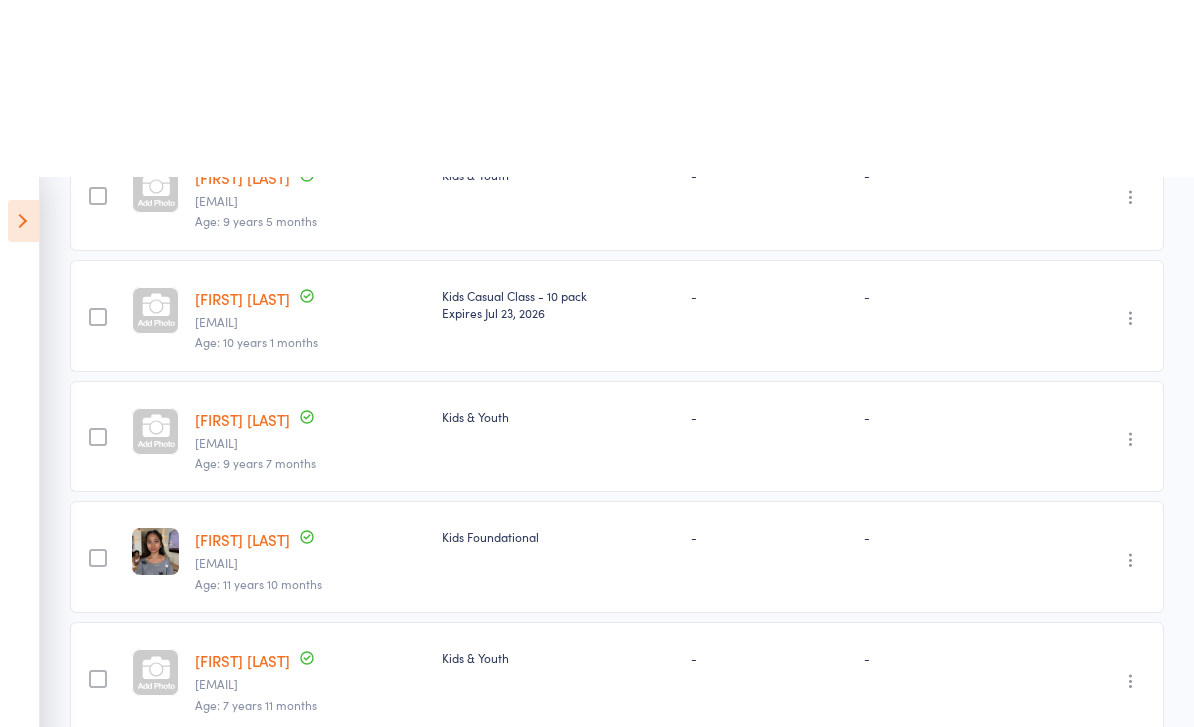 scroll, scrollTop: 0, scrollLeft: 0, axis: both 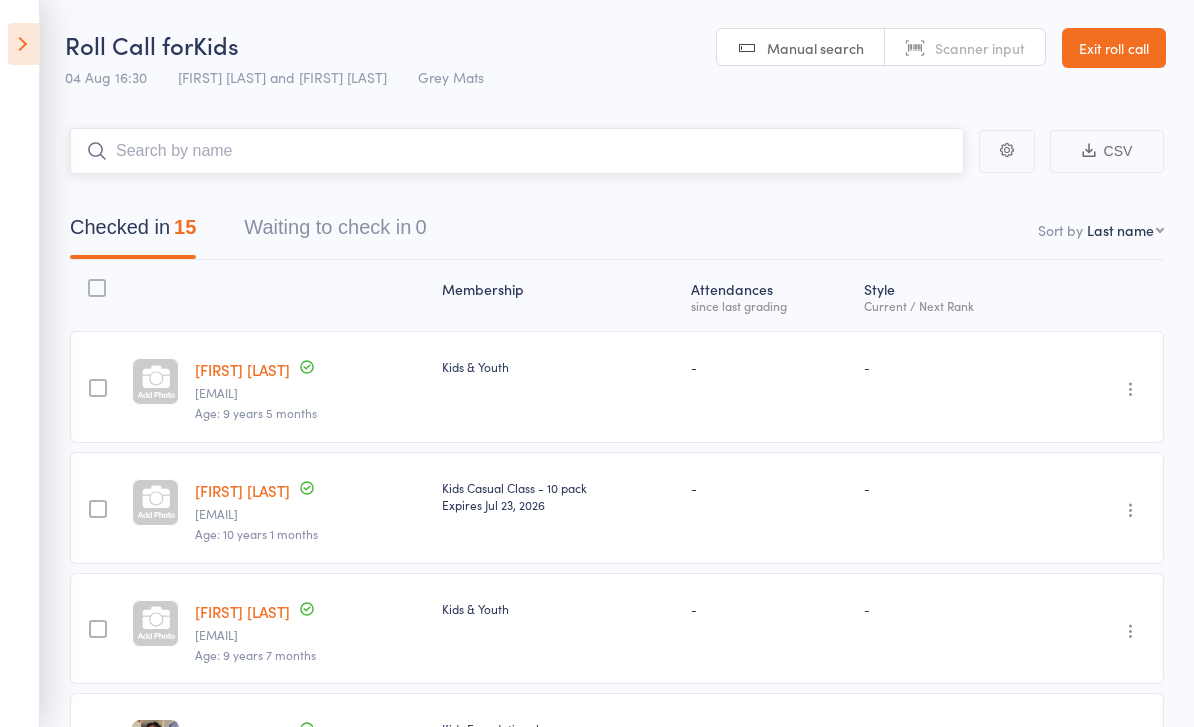 click at bounding box center (517, 151) 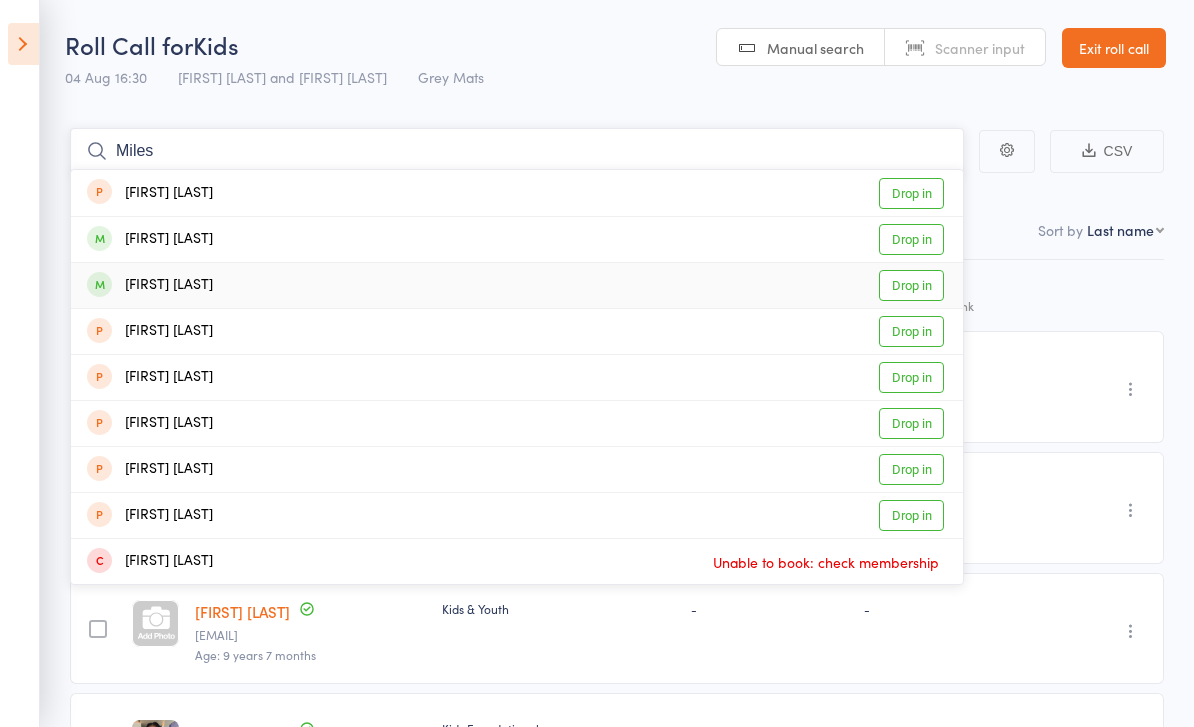 type on "Miles" 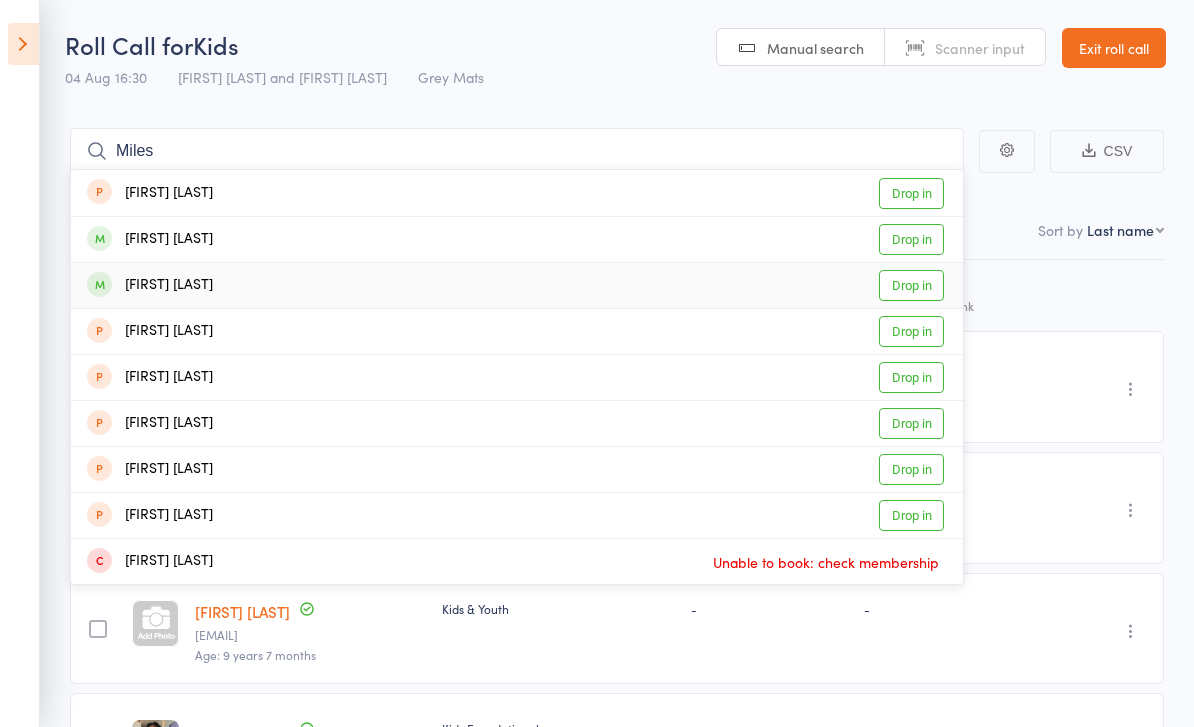 click on "Drop in" at bounding box center [911, 285] 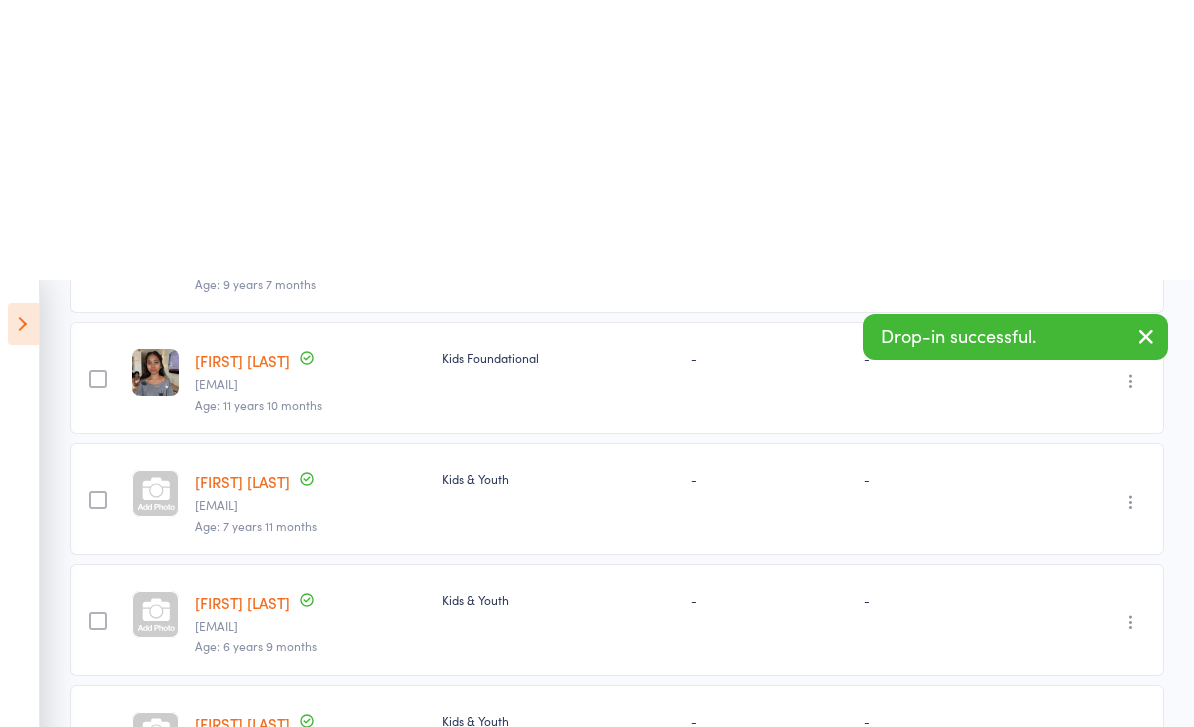 scroll, scrollTop: 0, scrollLeft: 0, axis: both 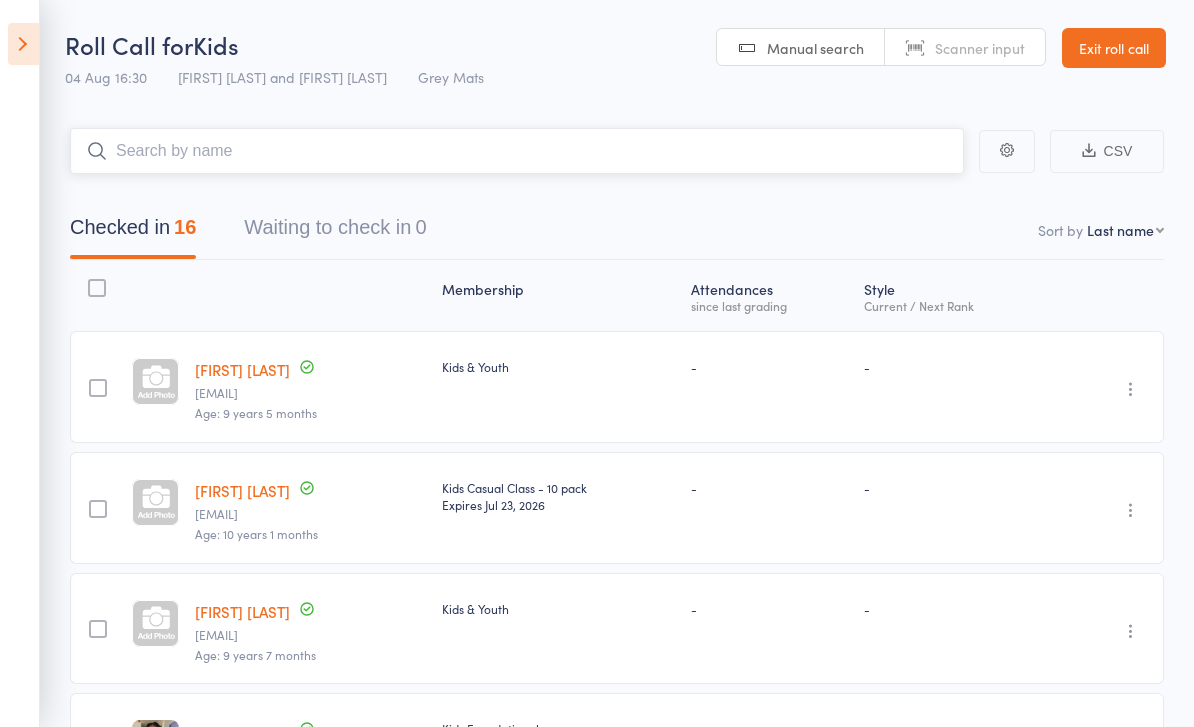 click at bounding box center [517, 151] 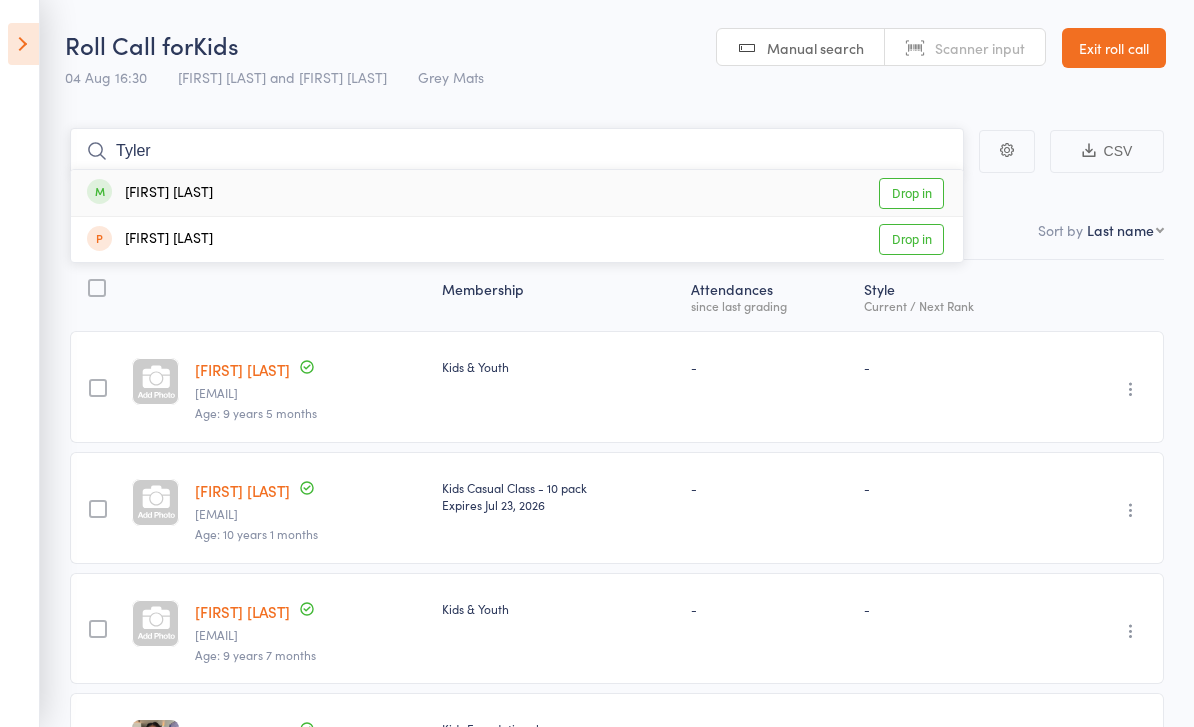 type on "Tyler" 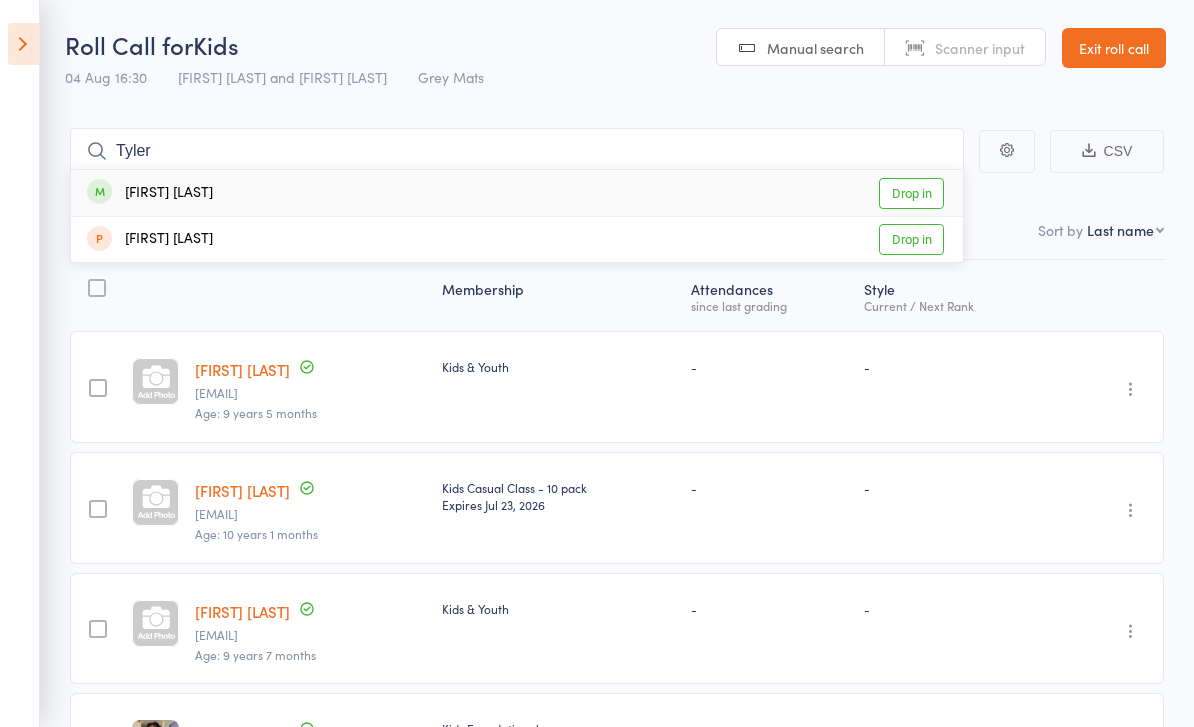 click on "Drop in" at bounding box center [911, 193] 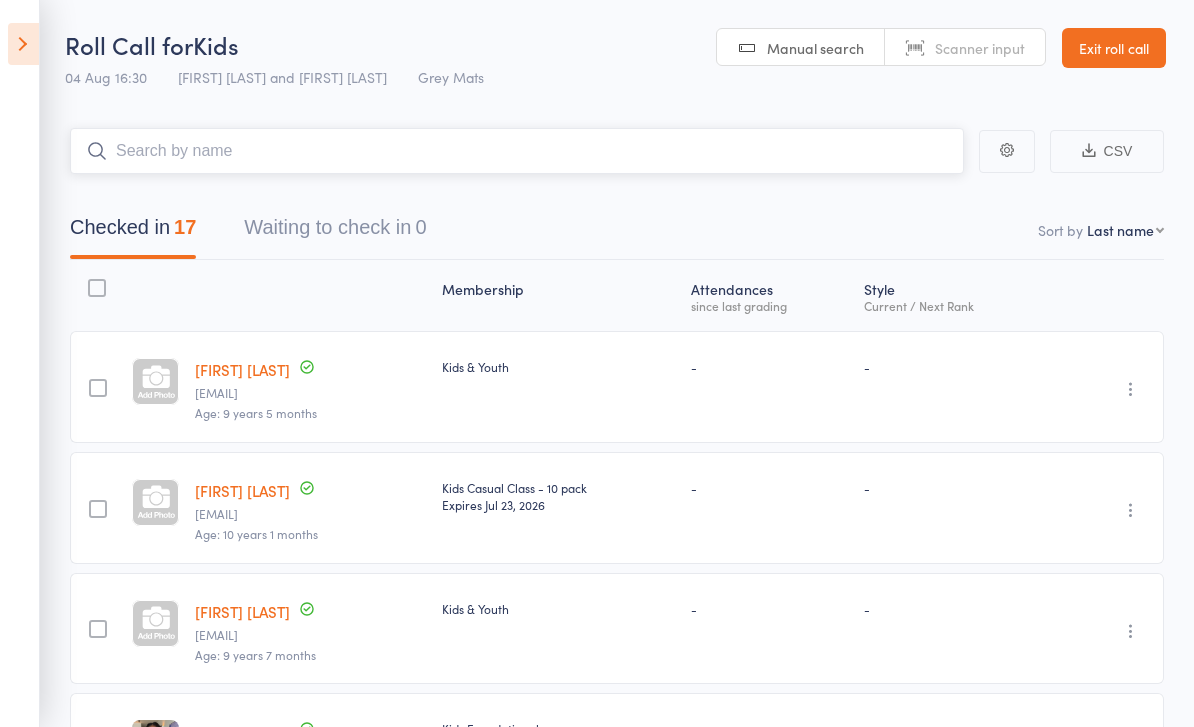 click at bounding box center [517, 151] 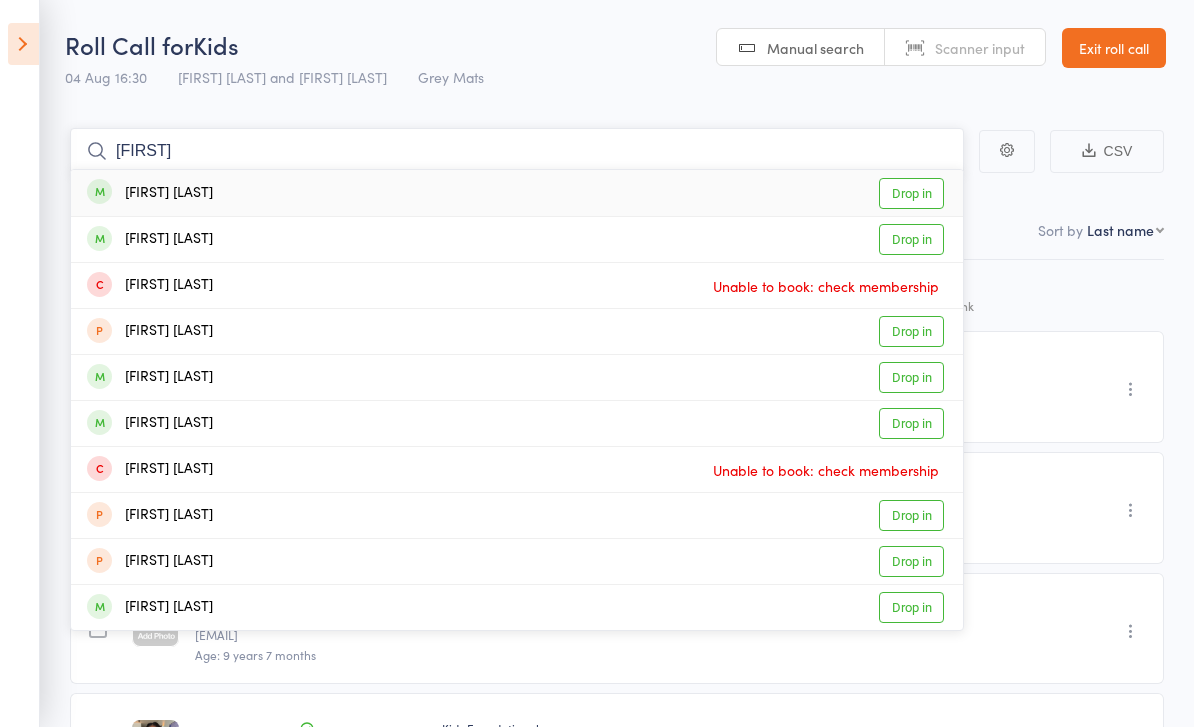 type on "Broden" 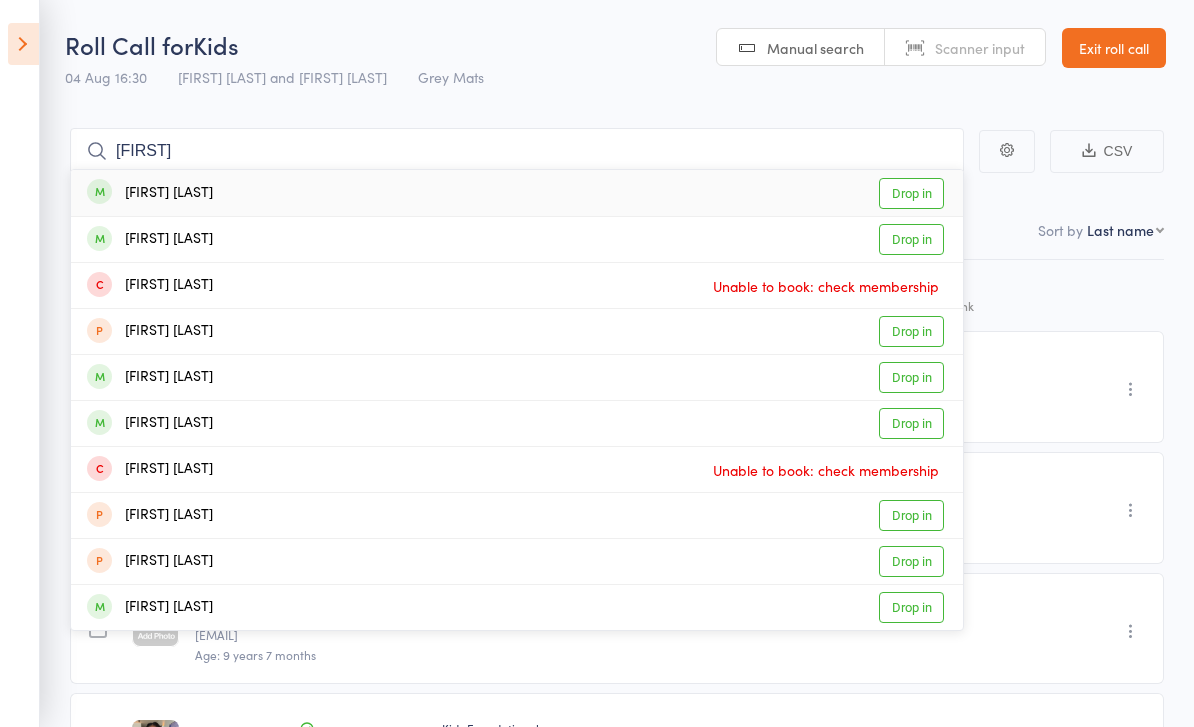 click on "Drop in" at bounding box center [911, 193] 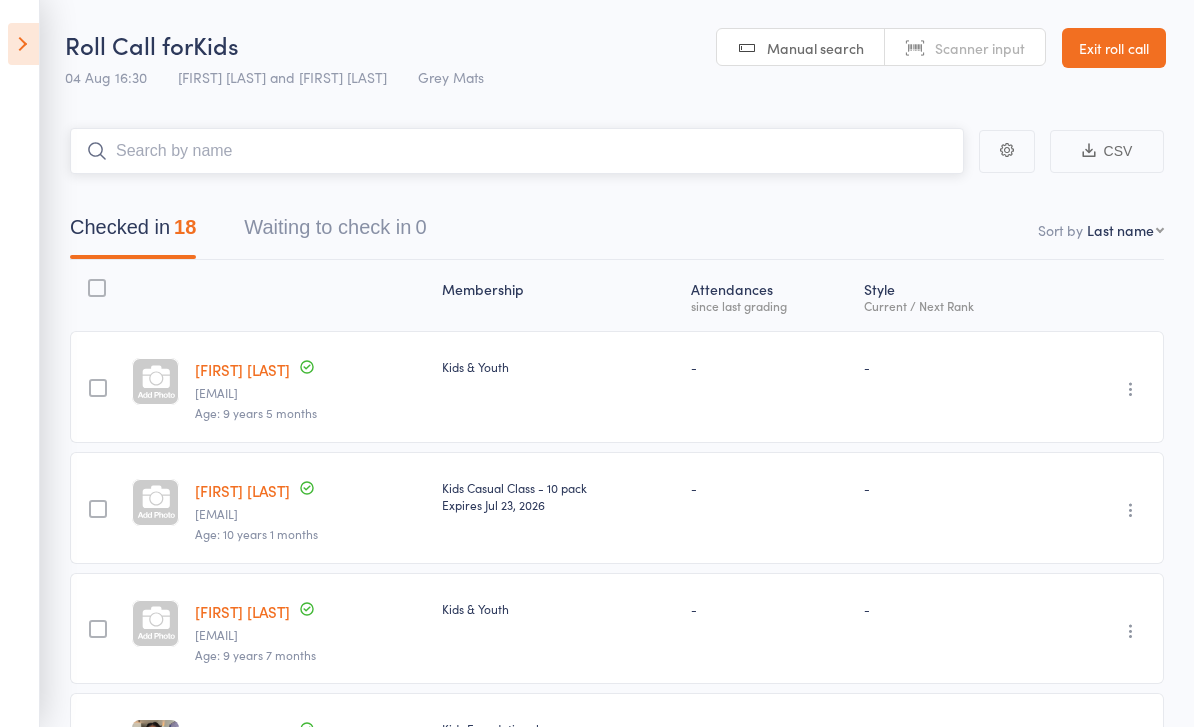 click at bounding box center (517, 151) 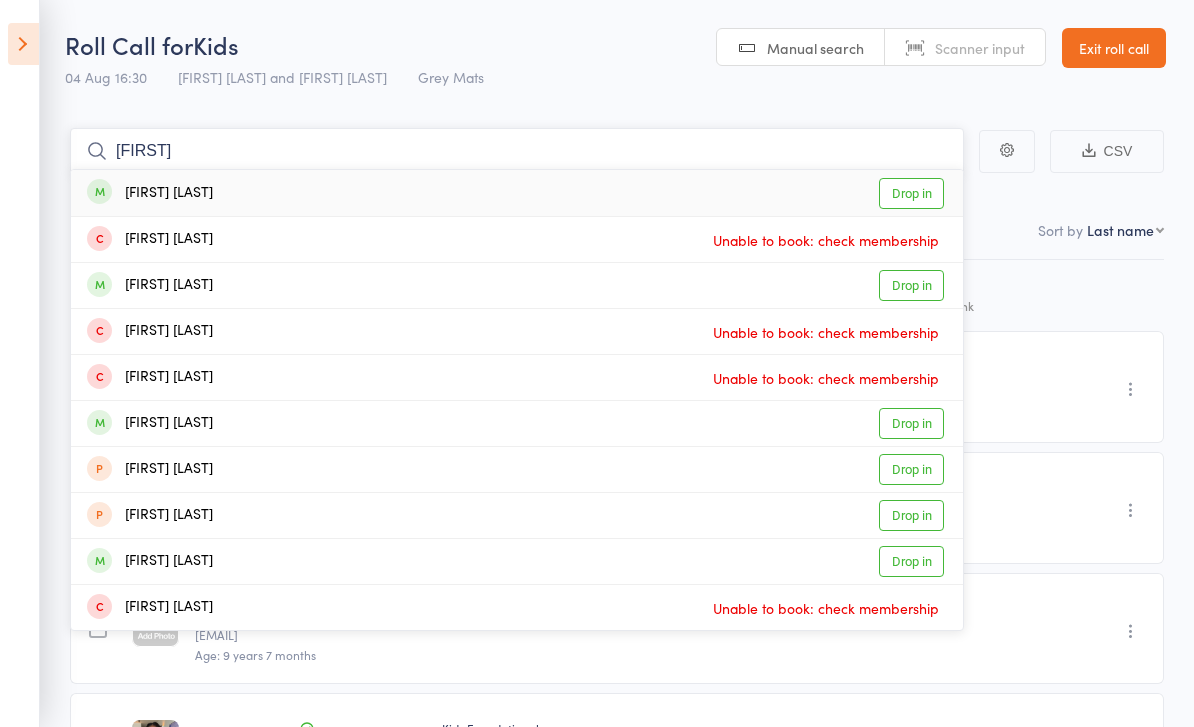 type on "Joseph" 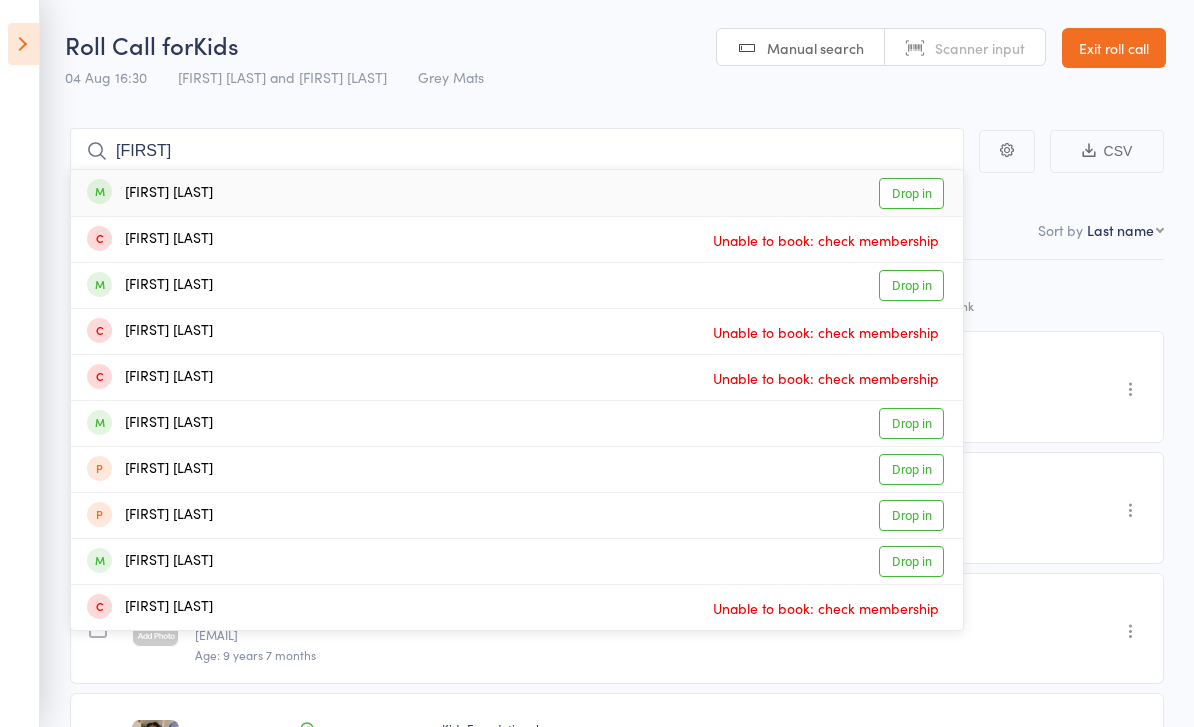 click on "Drop in" at bounding box center (911, 285) 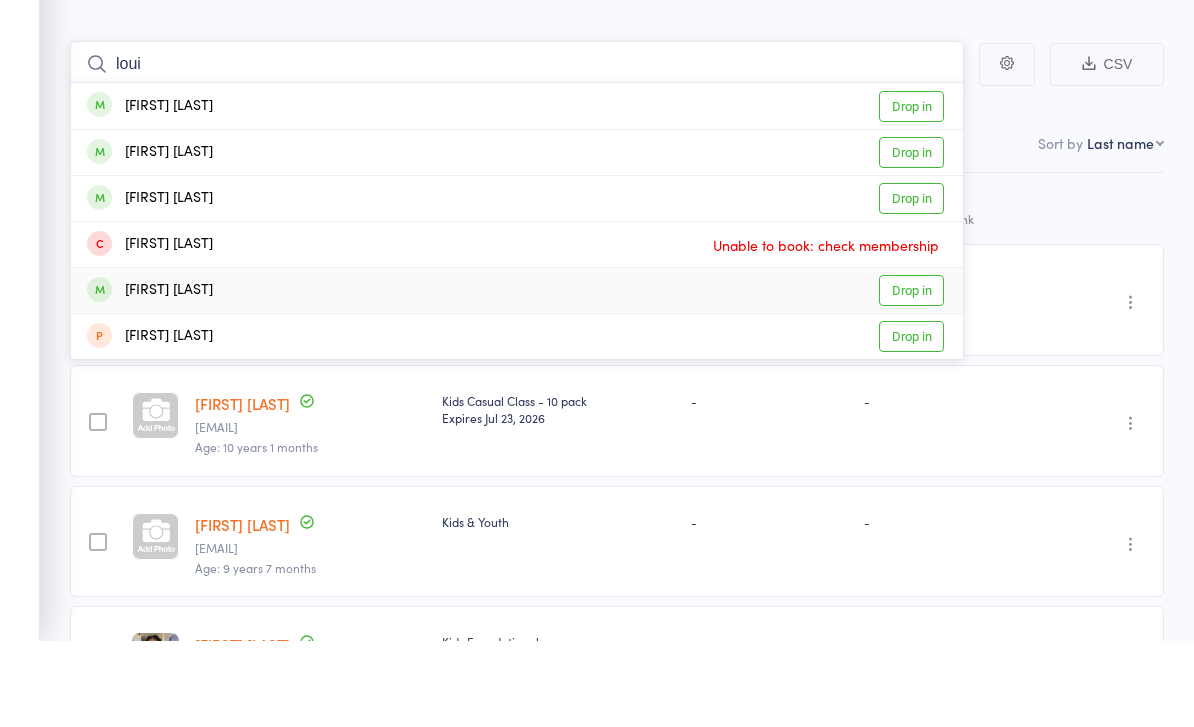 type on "loui" 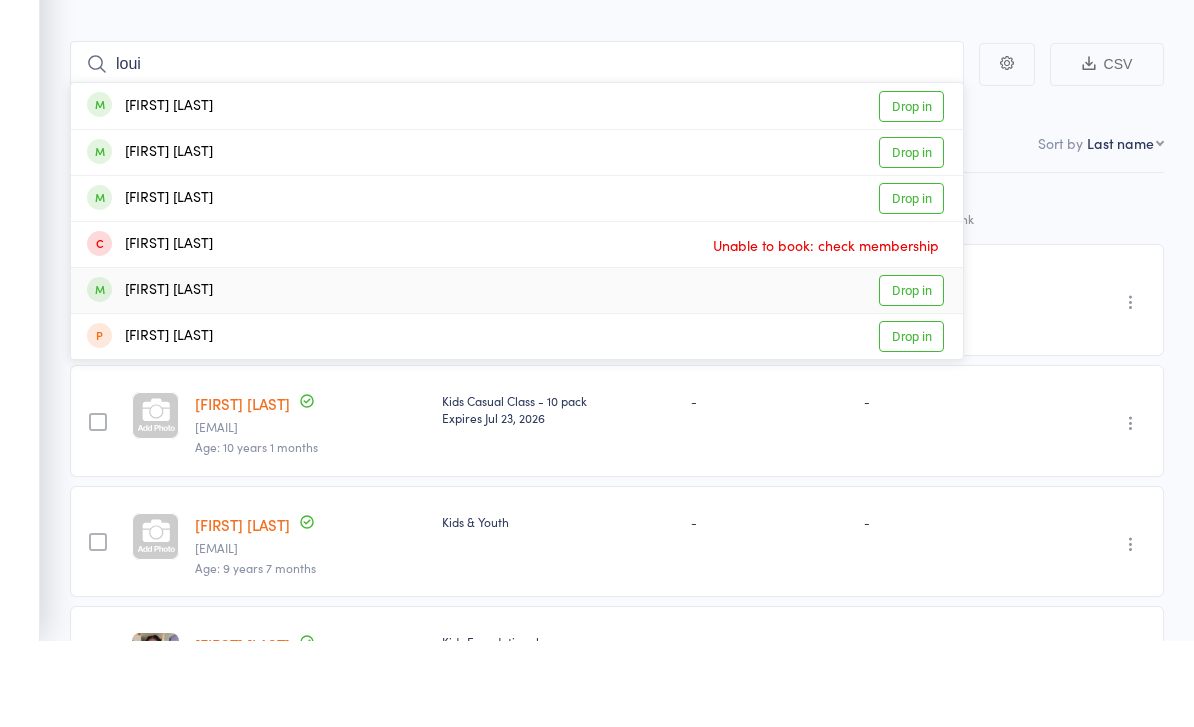 click on "Drop in" at bounding box center [911, 377] 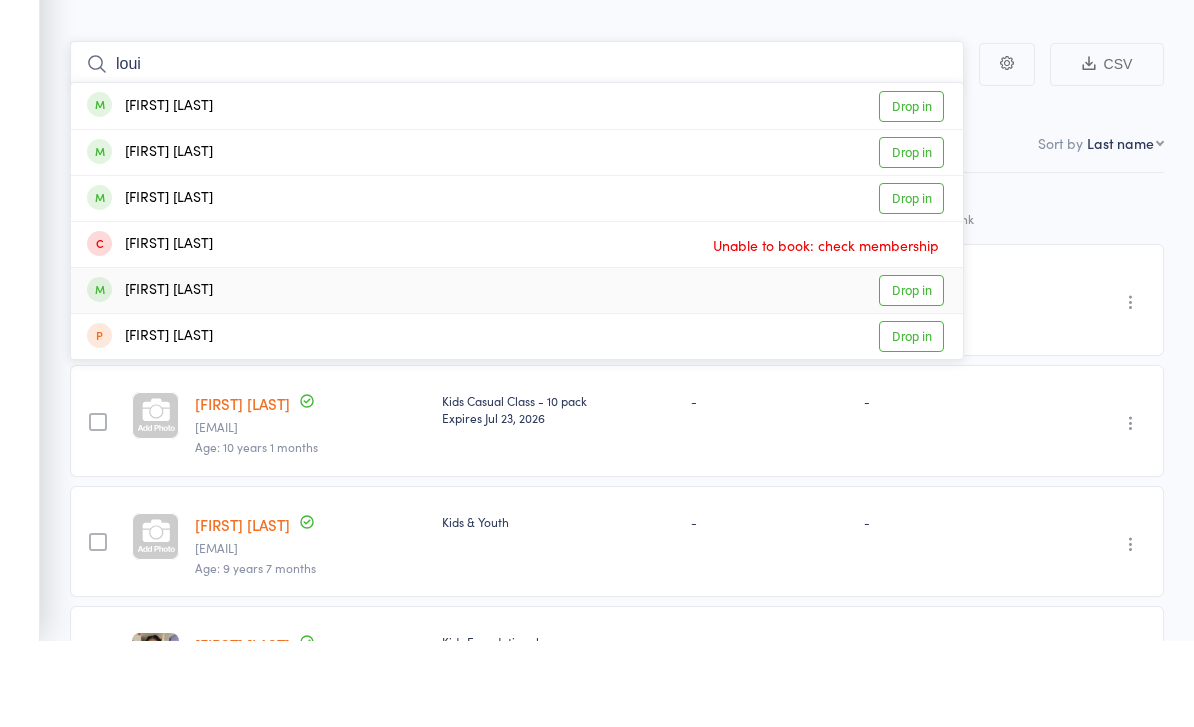 type 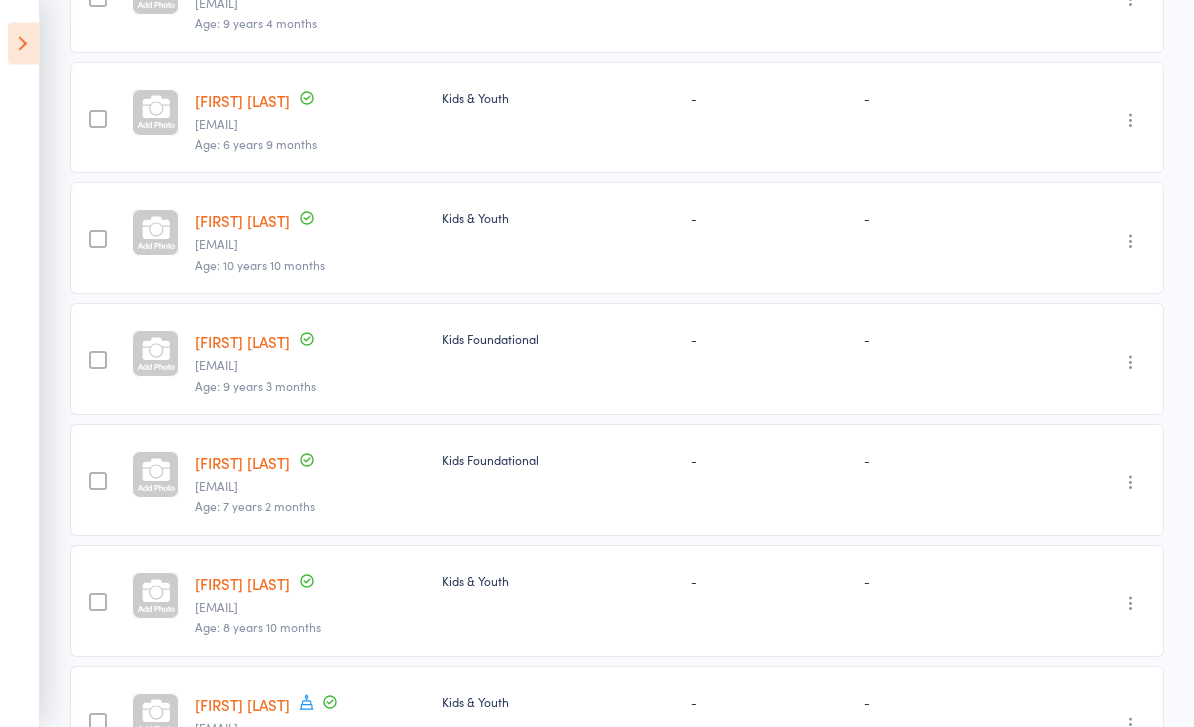 scroll, scrollTop: 1017, scrollLeft: 0, axis: vertical 